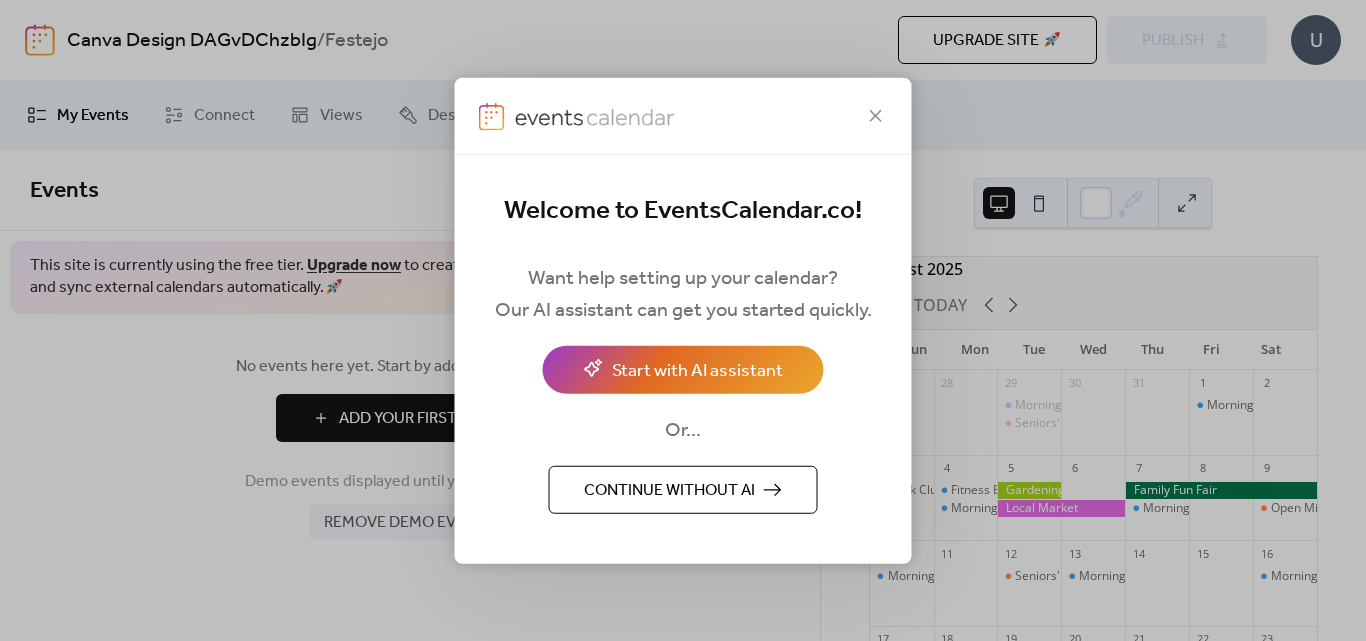 scroll, scrollTop: 0, scrollLeft: 0, axis: both 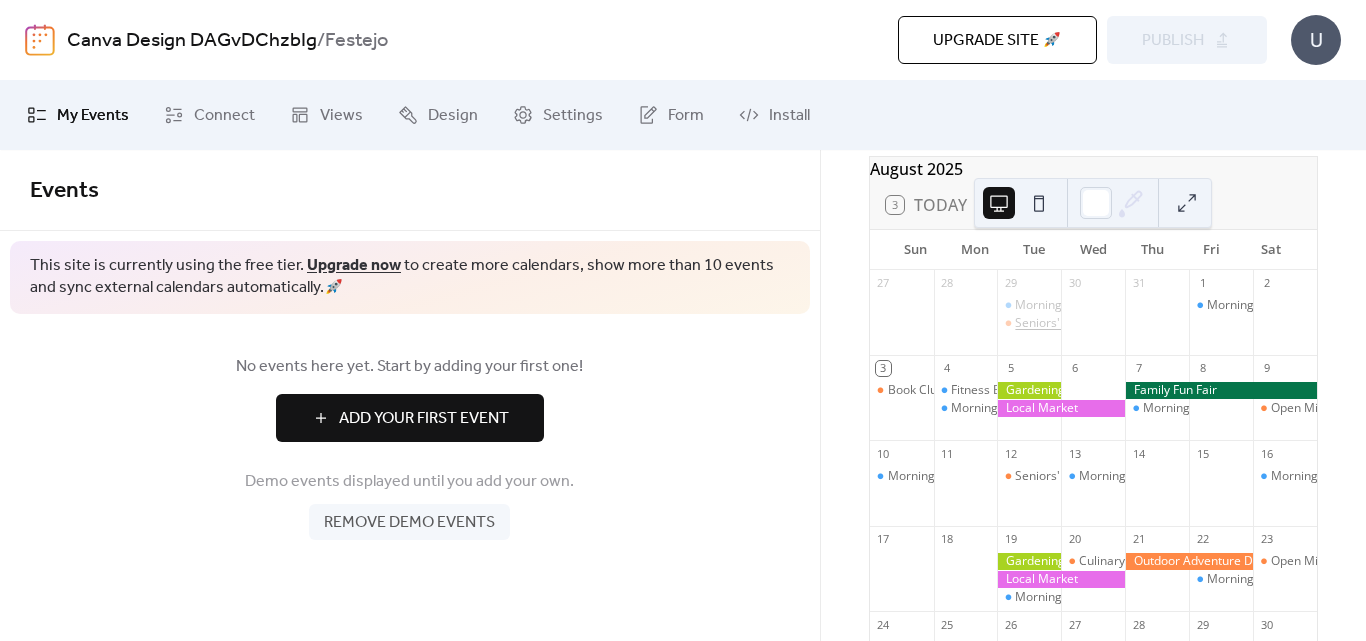 click on "Seniors' Social Tea" at bounding box center [1067, 323] 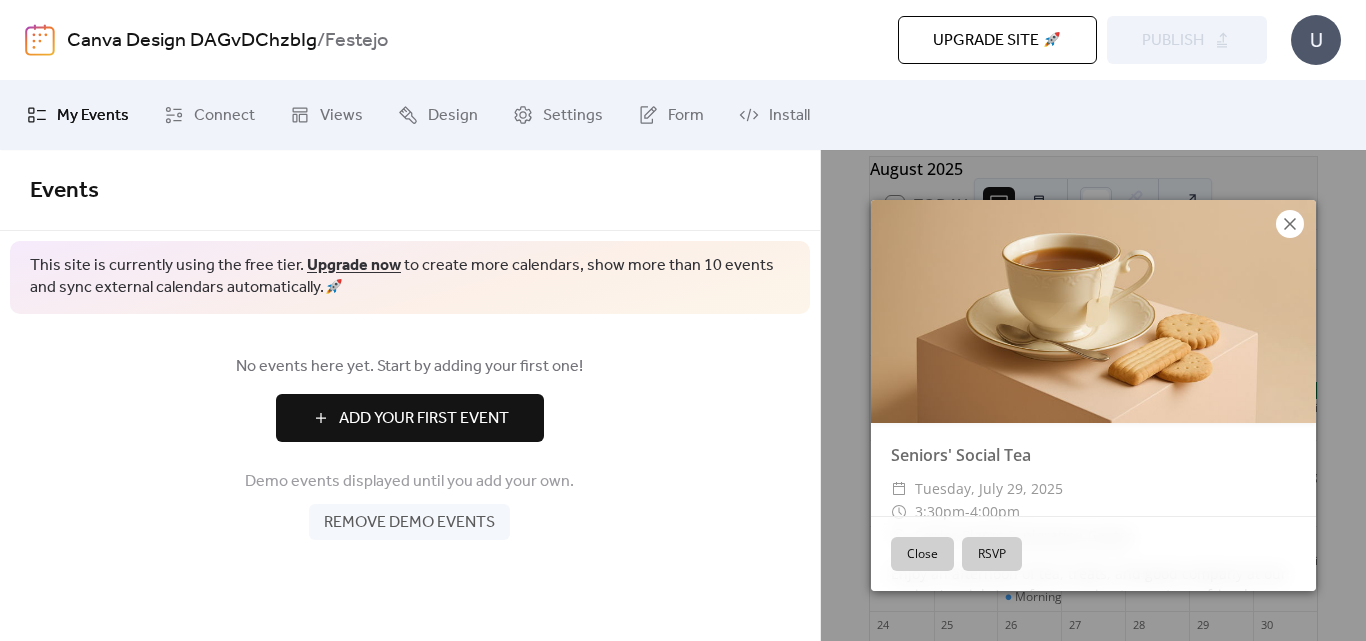 click 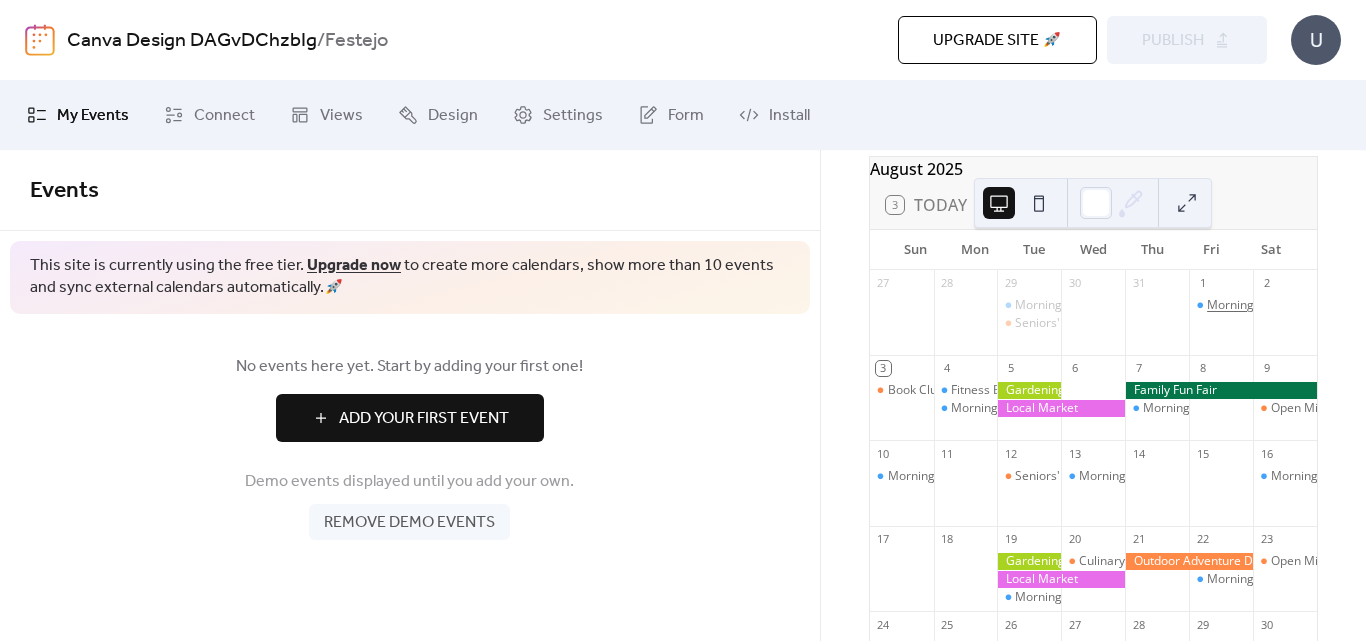 click on "Morning Yoga Bliss" at bounding box center [1260, 305] 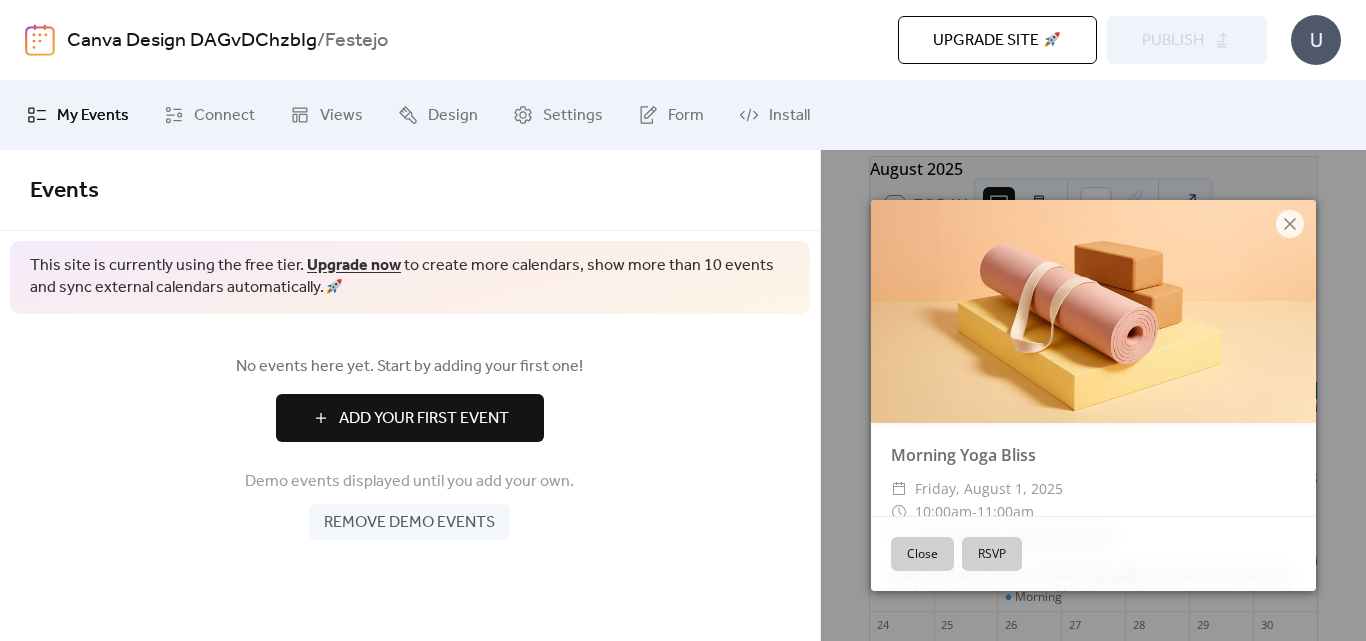 click on "Close" at bounding box center (922, 554) 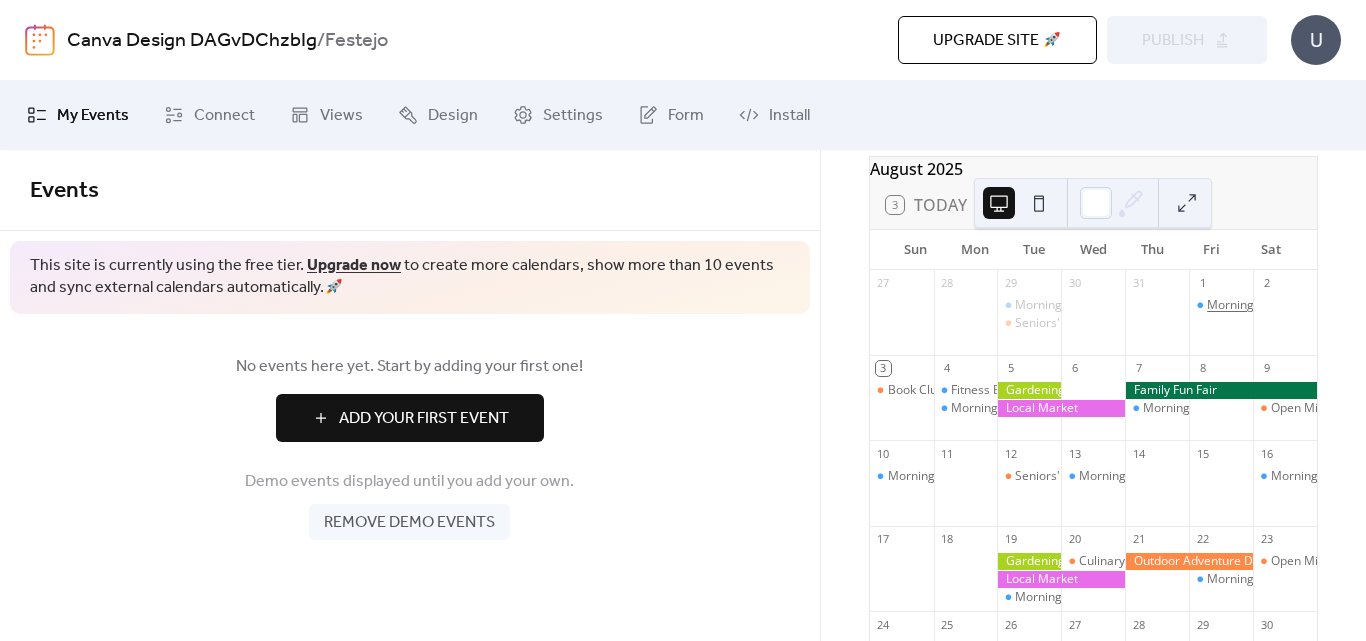 click on "Morning Yoga Bliss" at bounding box center (1260, 305) 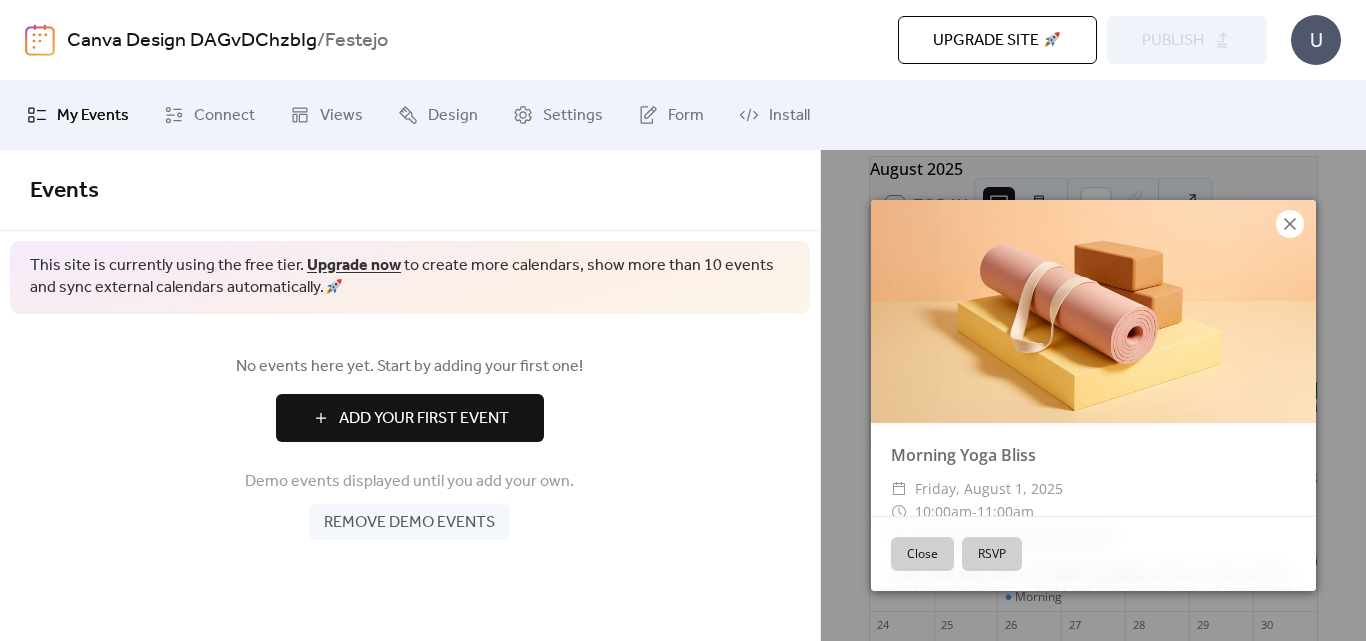 click 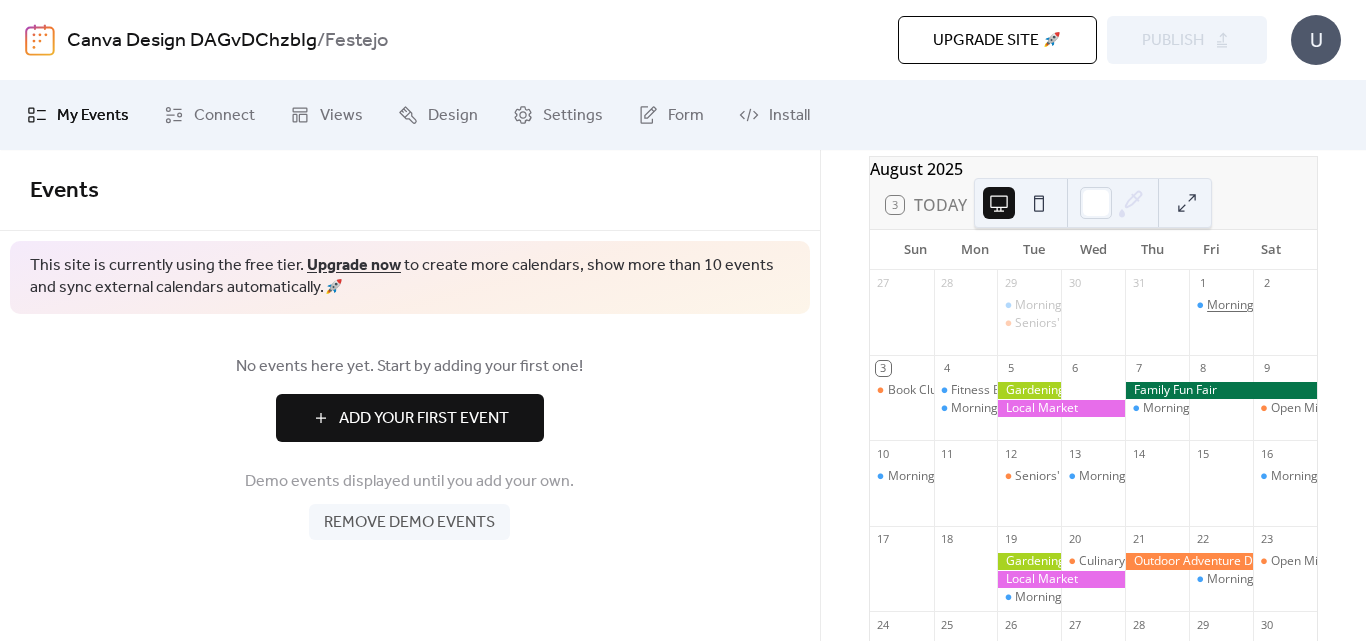 click on "Morning Yoga Bliss" at bounding box center (1260, 305) 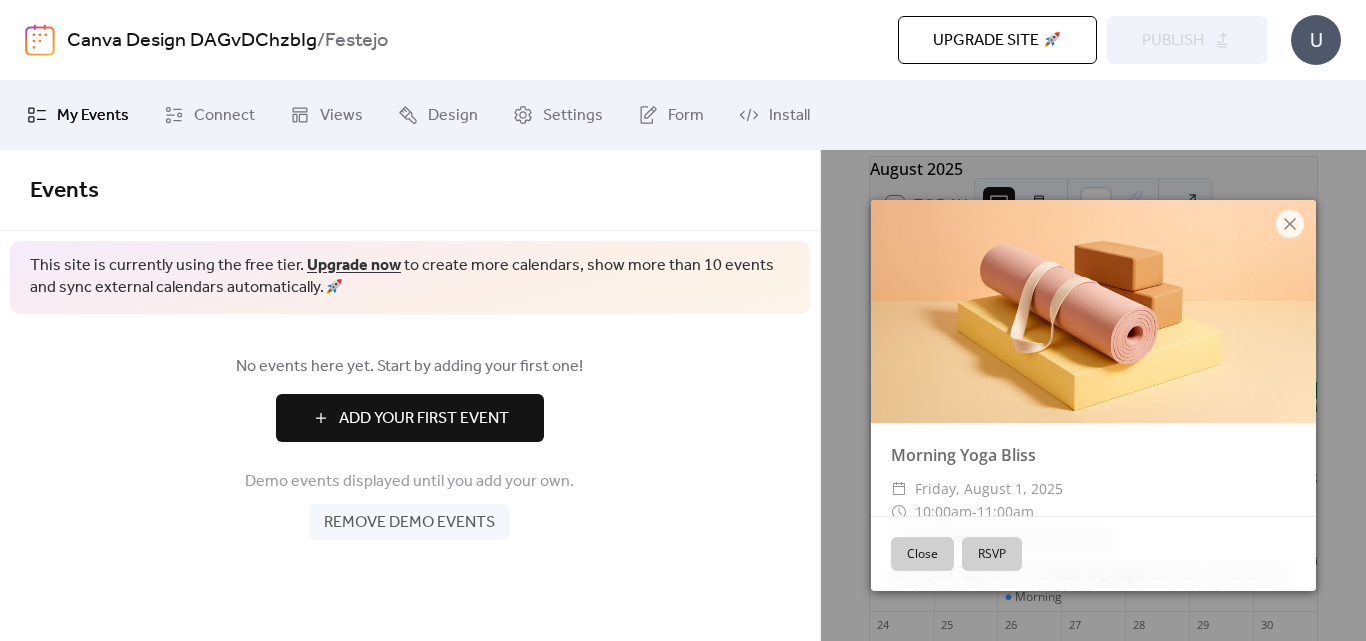 click on "Demo events displayed until you add your own. Remove demo events" at bounding box center [410, 499] 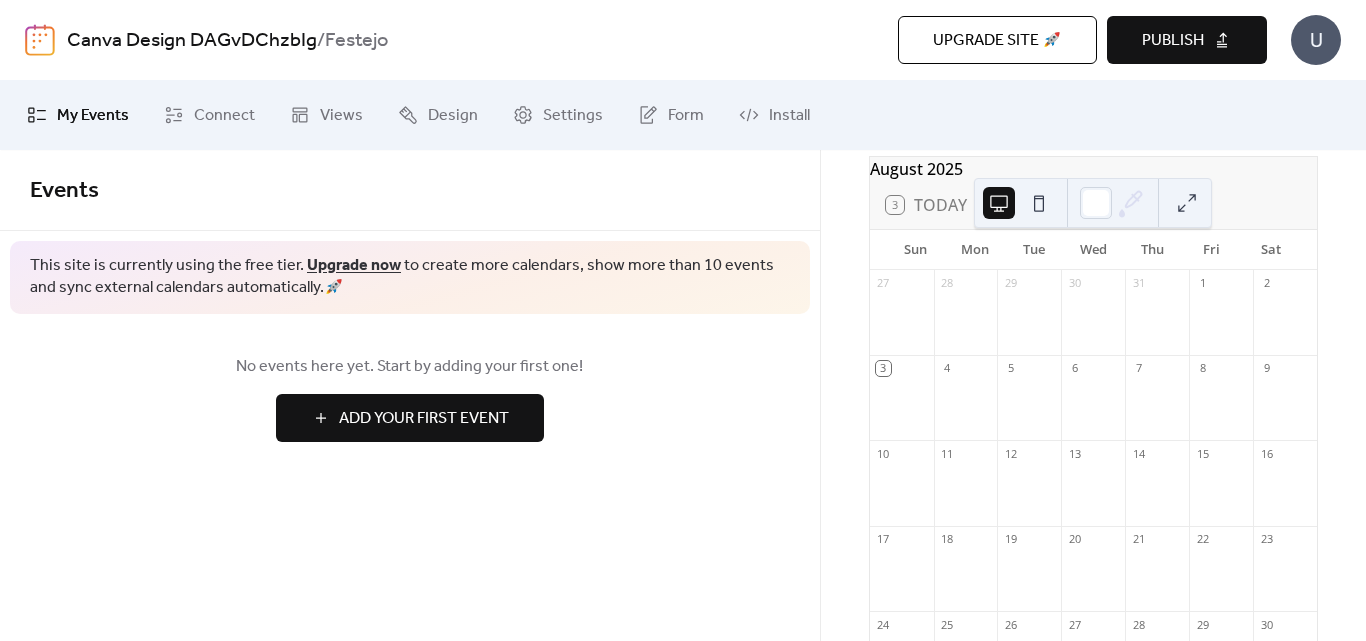click on "20" at bounding box center (1074, 539) 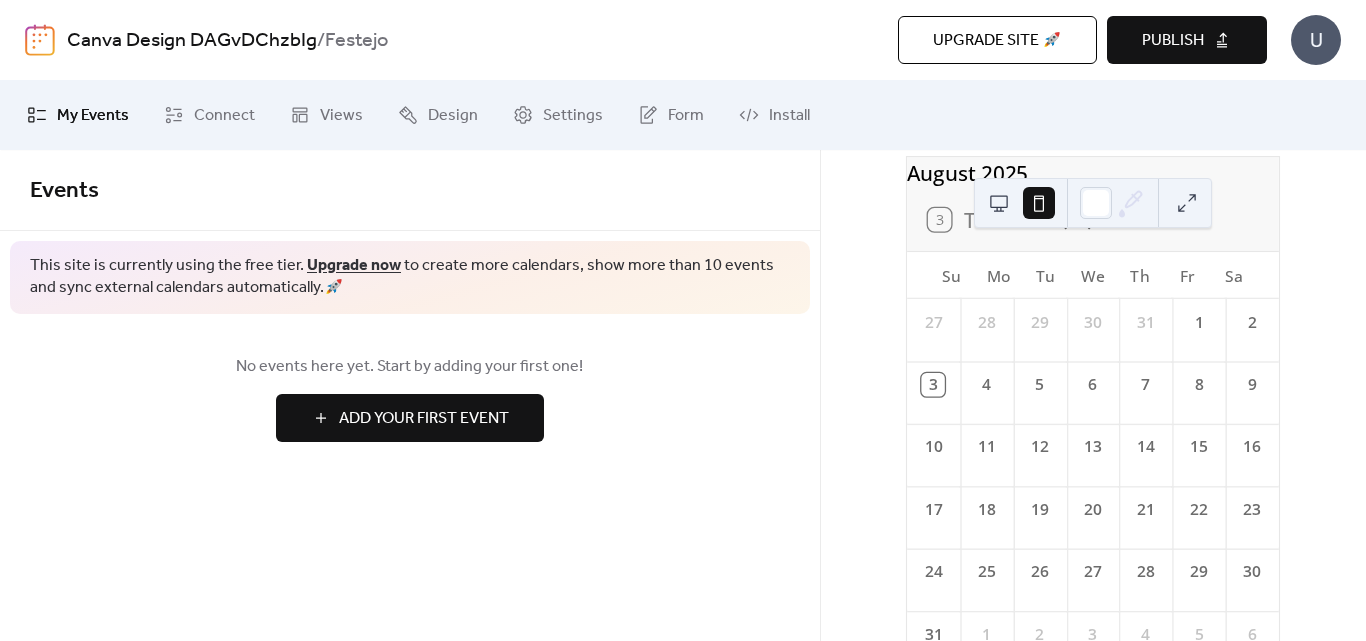 scroll, scrollTop: 200, scrollLeft: 0, axis: vertical 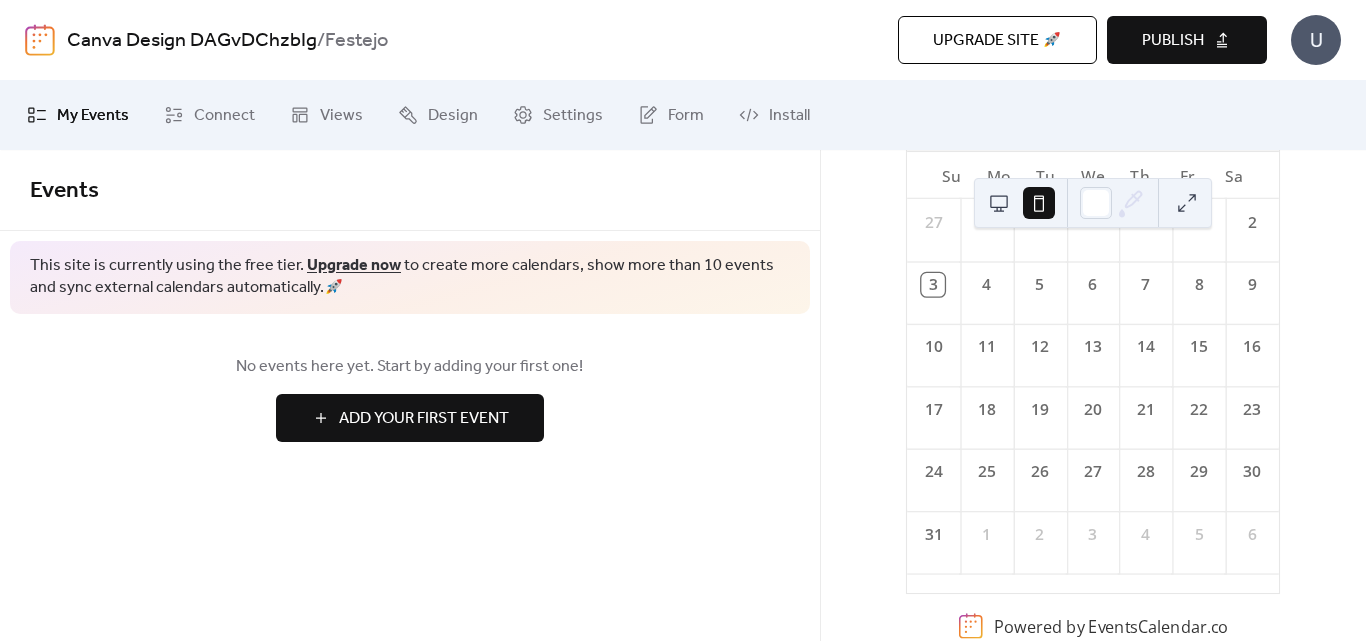 click on "August [YEAR] 3 Today Su Mo Tu We Th Fr Sa 27 28 29 30 31 1 2 3 4 5 6 7 8 9 10 11 12 13 14 15 16 17 18 19 20 21 22 23 24 25 26 27 28 29 30 31 1 2 3 4 5 6 Powered by   EventsCalendar.co Events Calendar - Event Form ******* hex" at bounding box center (1093, 395) 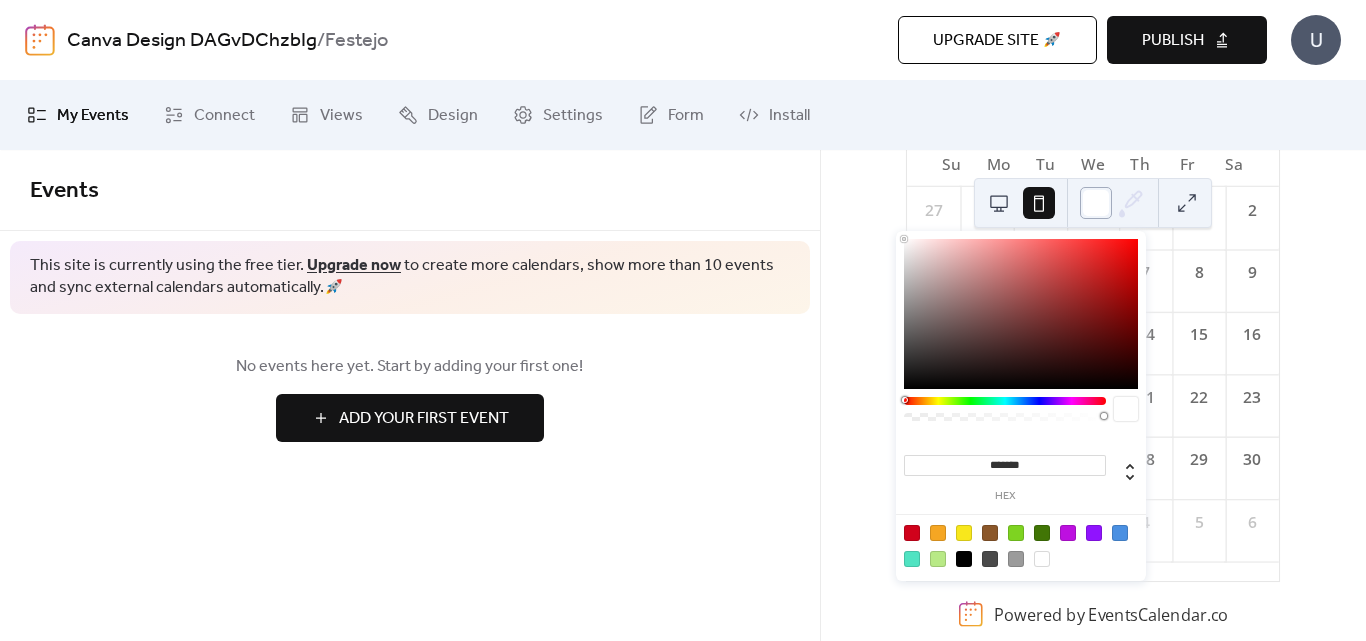 click at bounding box center (1096, 203) 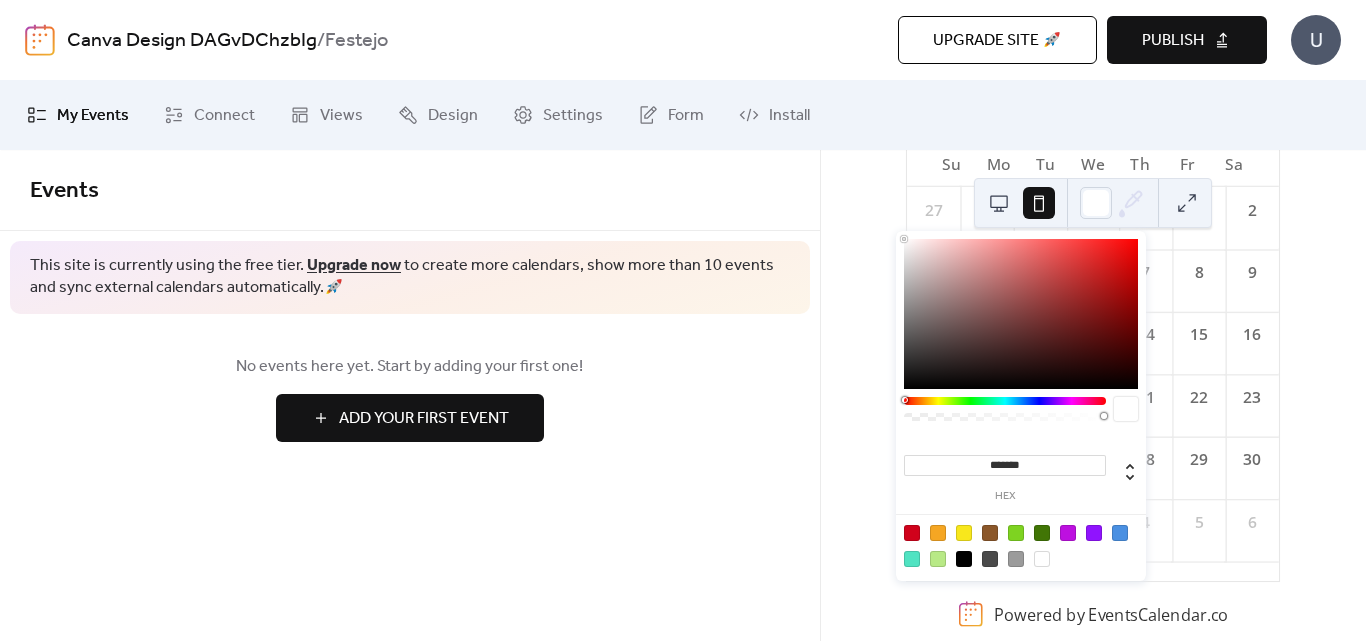 click on "August [YEAR] 3 Today Su Mo Tu We Th Fr Sa 27 28 29 30 31 1 2 3 4 5 6 7 8 9 10 11 12 13 14 15 16 17 18 19 20 21 22 23 24 25 26 27 28 29 30 31 1 2 3 4 5 6" at bounding box center (1093, 313) 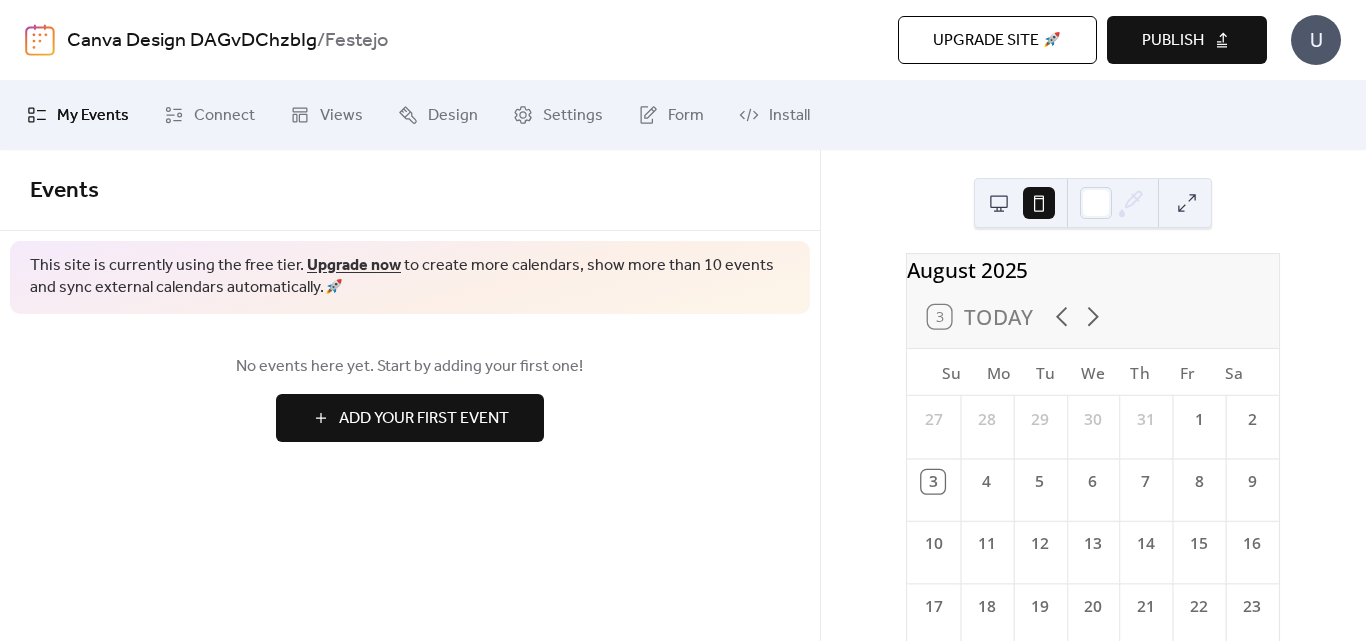 scroll, scrollTop: 0, scrollLeft: 0, axis: both 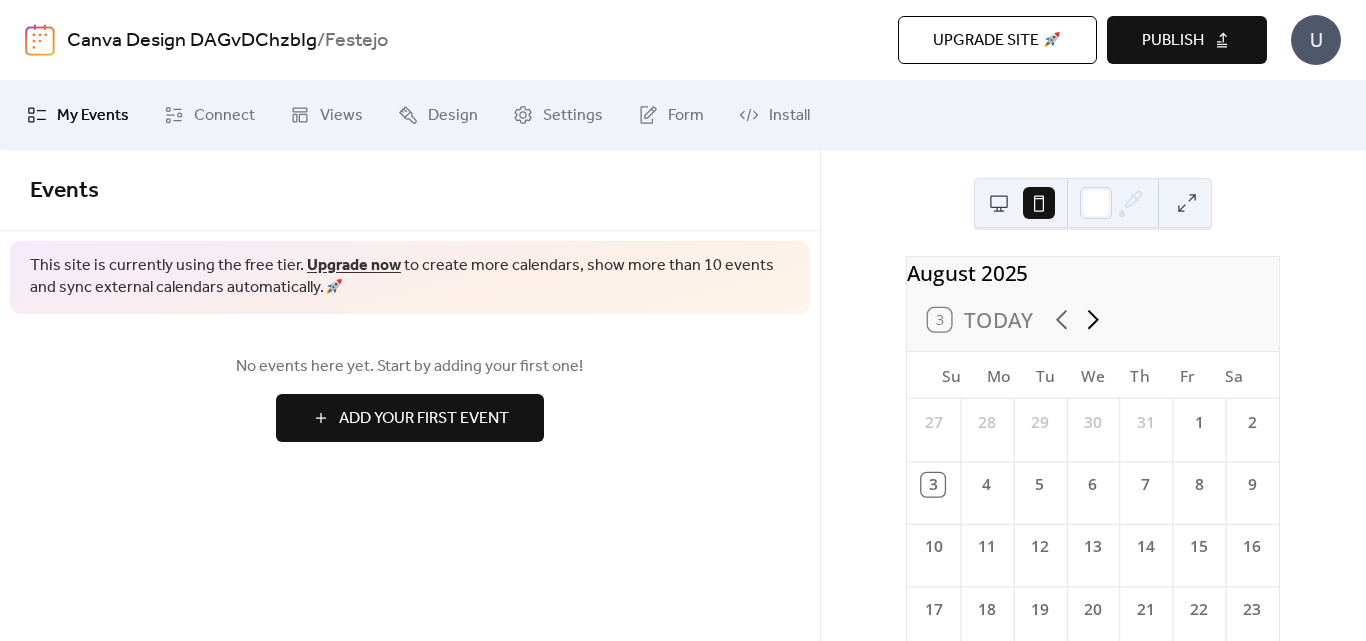 click 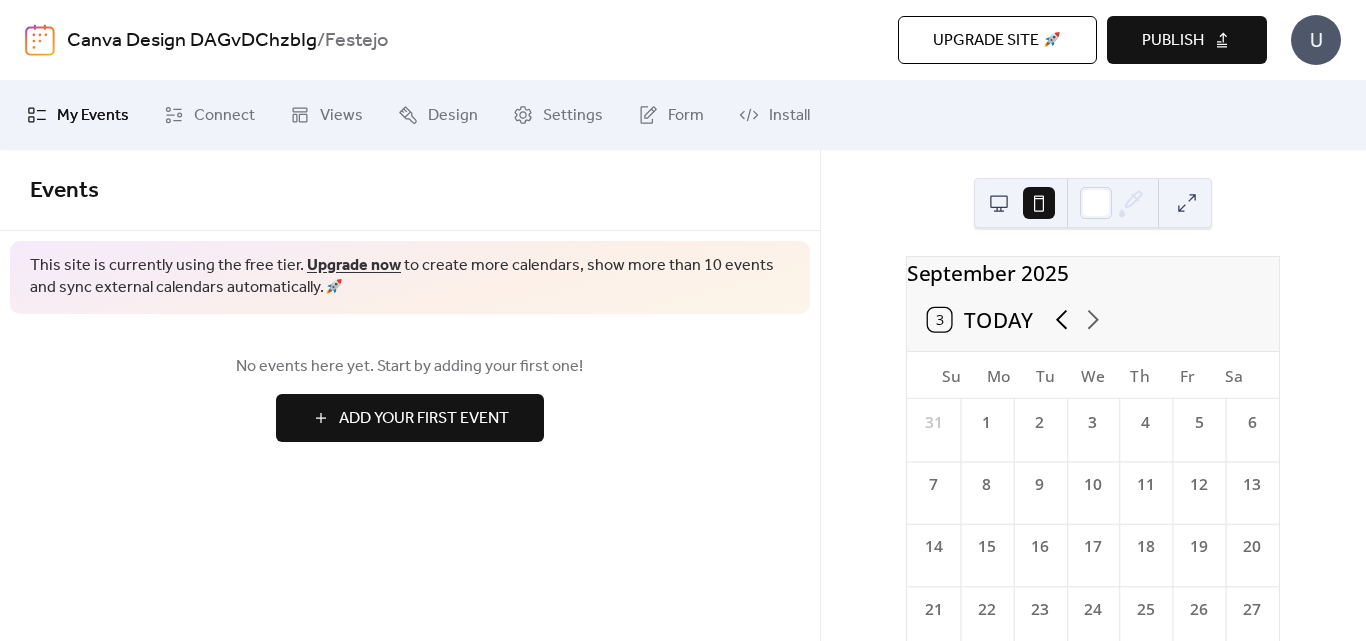 click 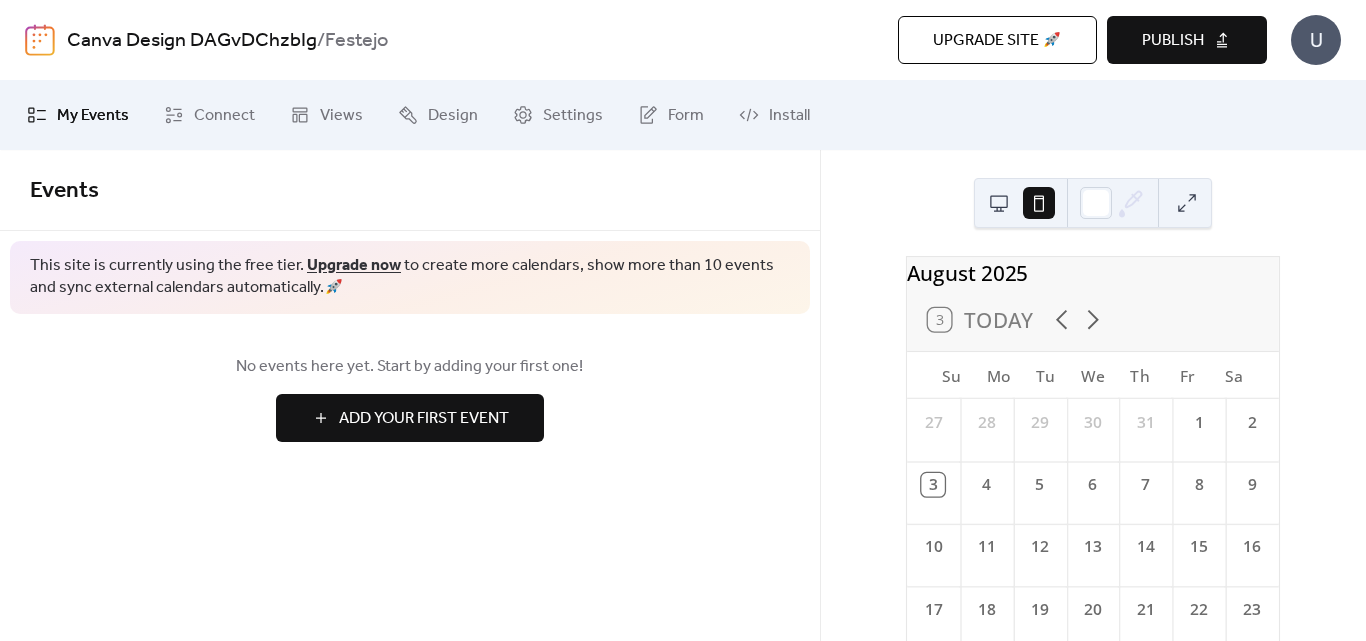 click on "3 Today" at bounding box center (980, 319) 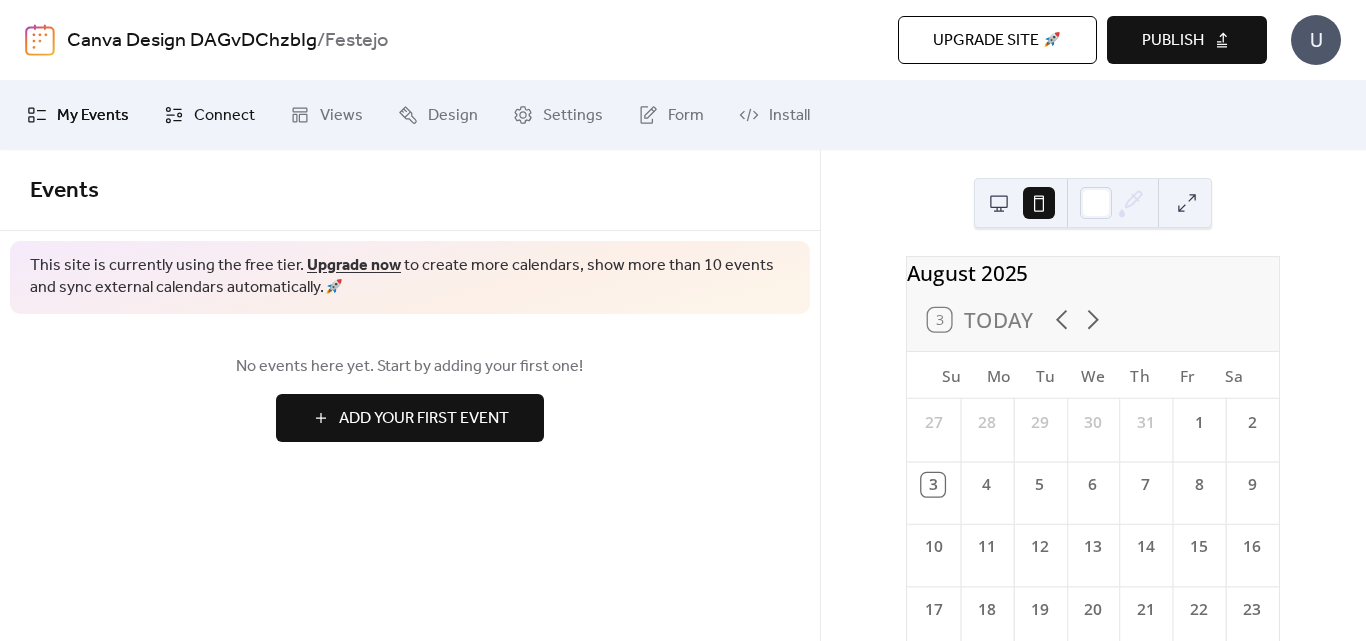 click on "Connect" at bounding box center (224, 116) 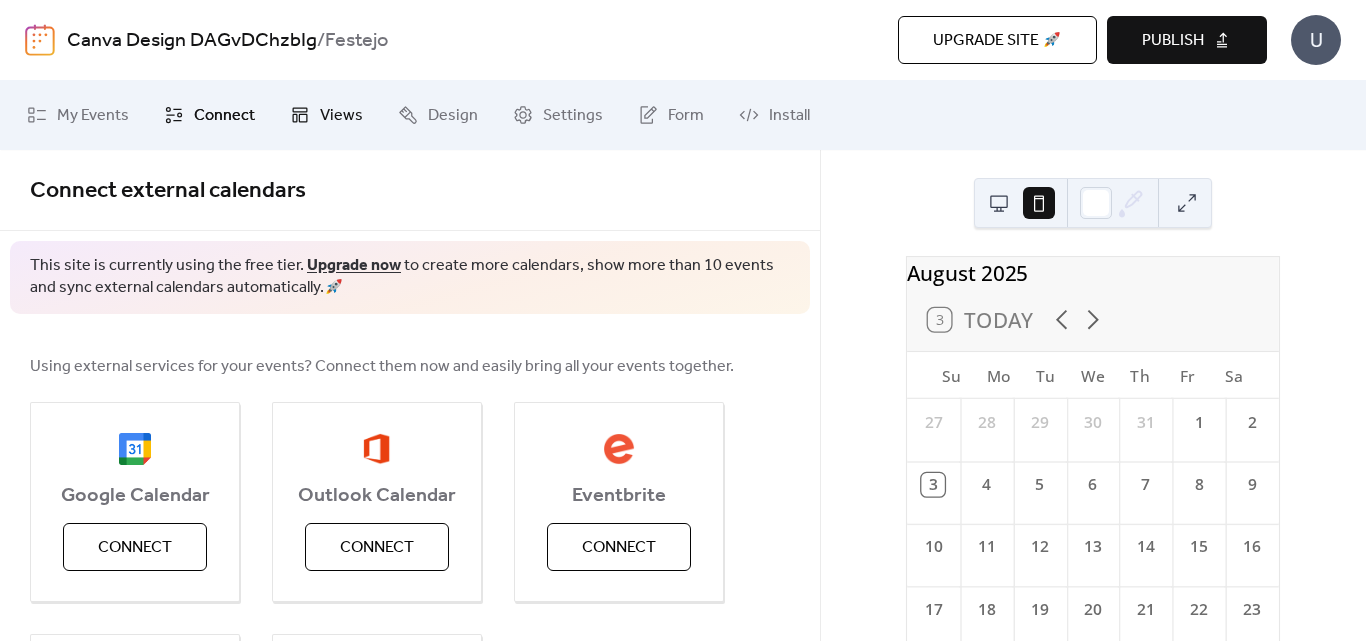click on "Views" at bounding box center (326, 115) 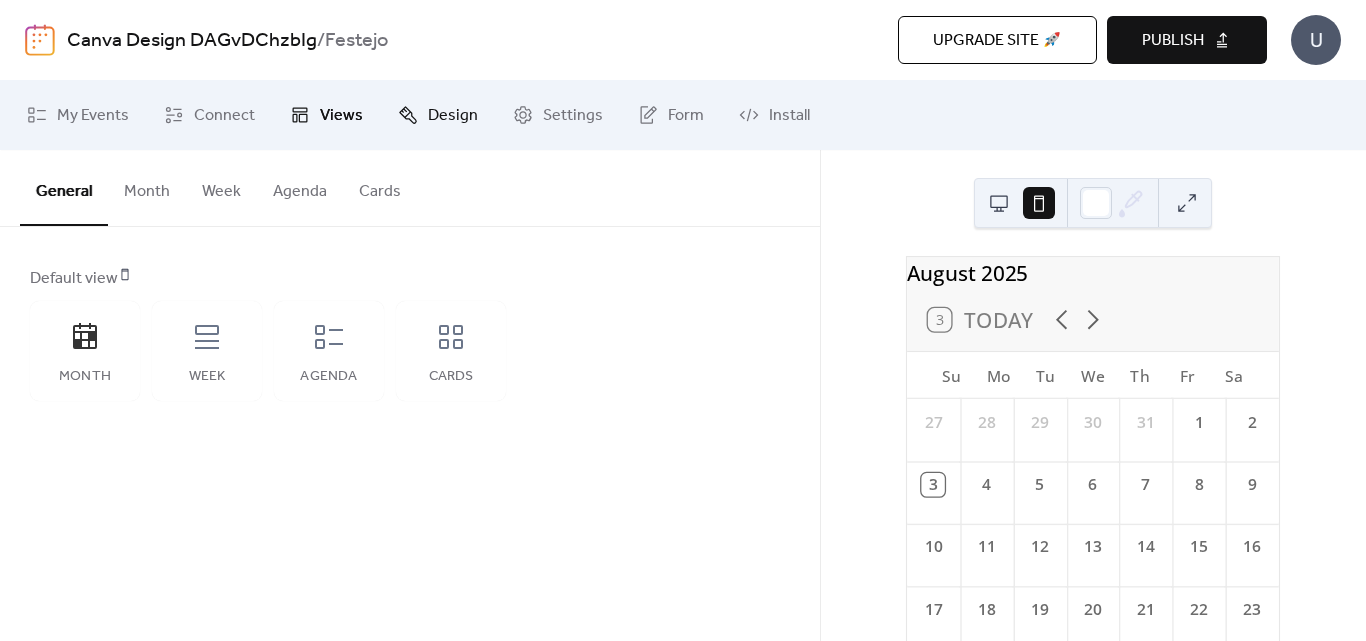 click on "Design" at bounding box center [453, 116] 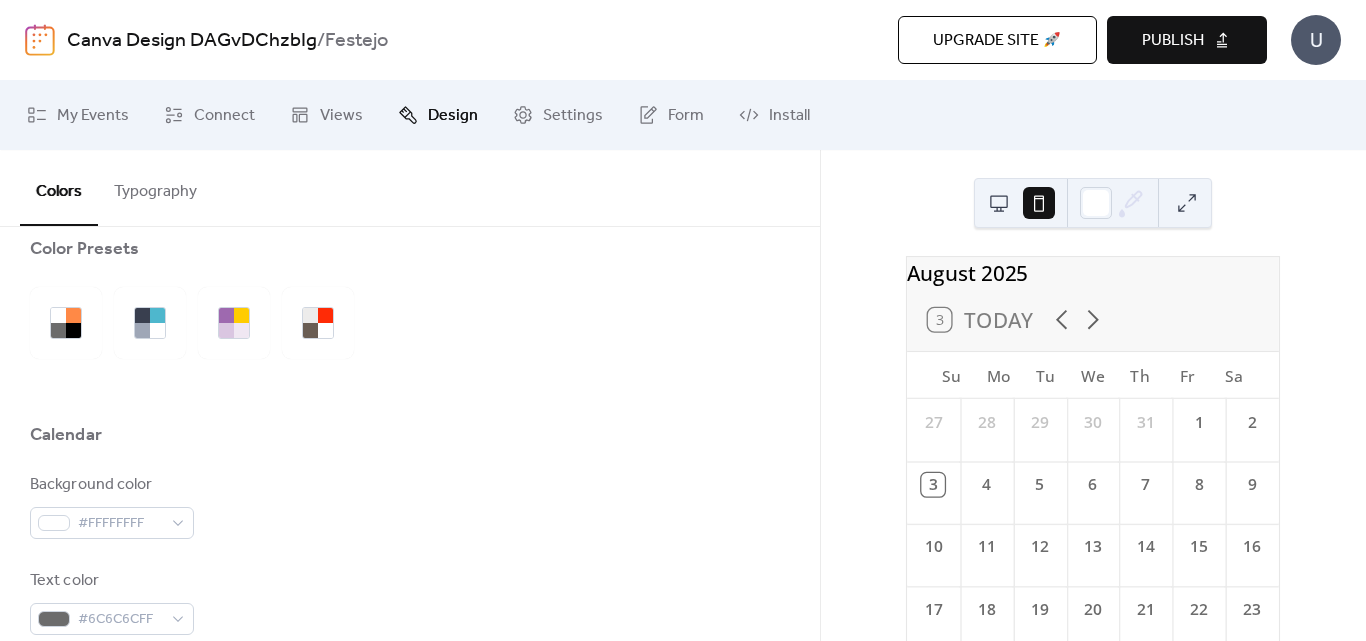 scroll, scrollTop: 0, scrollLeft: 0, axis: both 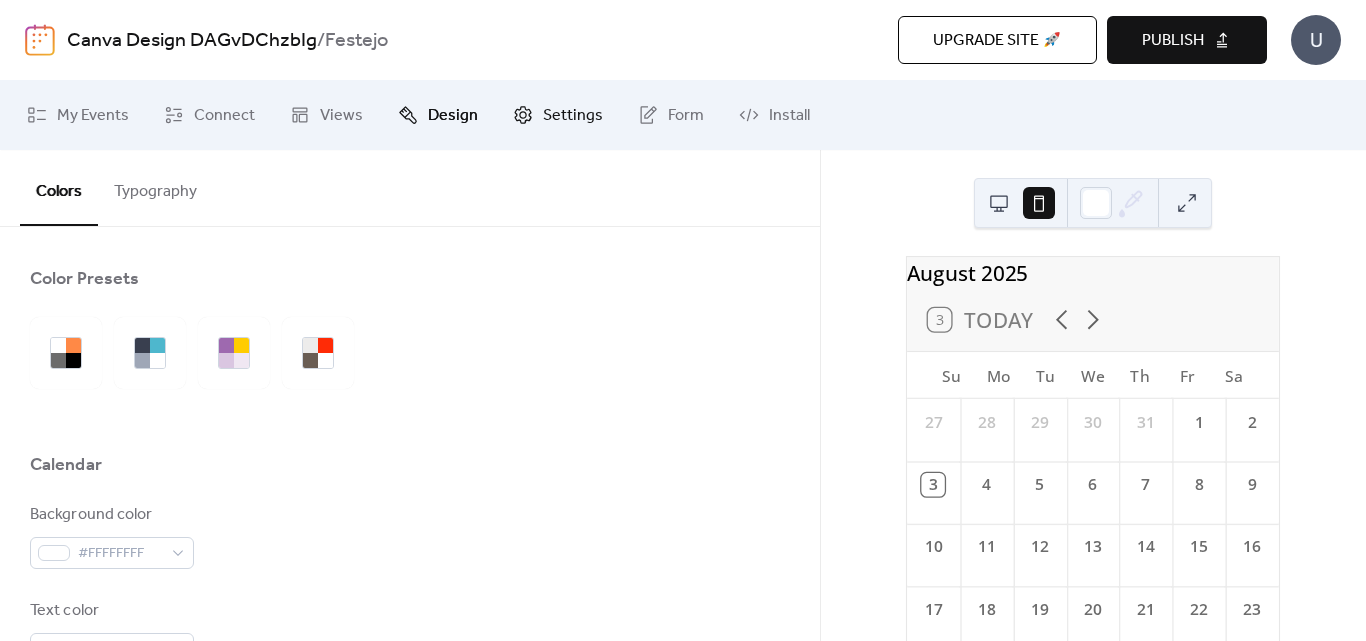 click 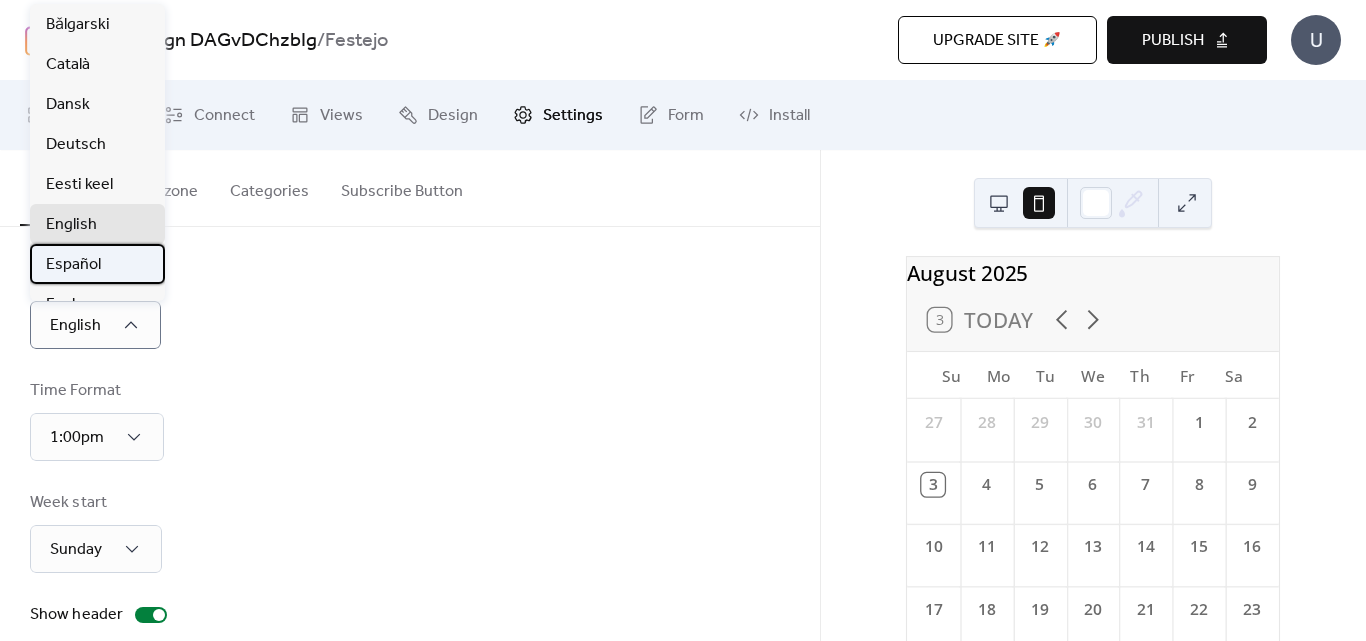 click on "Español" at bounding box center (97, 264) 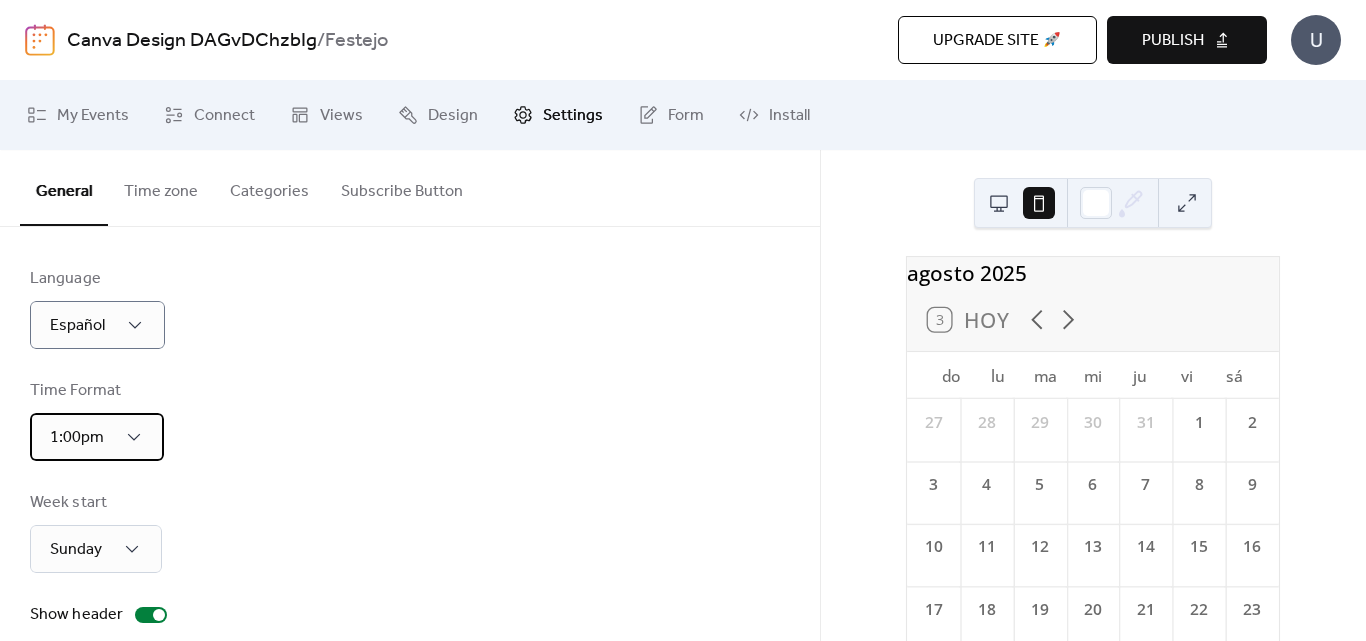click on "1:00pm" at bounding box center [97, 437] 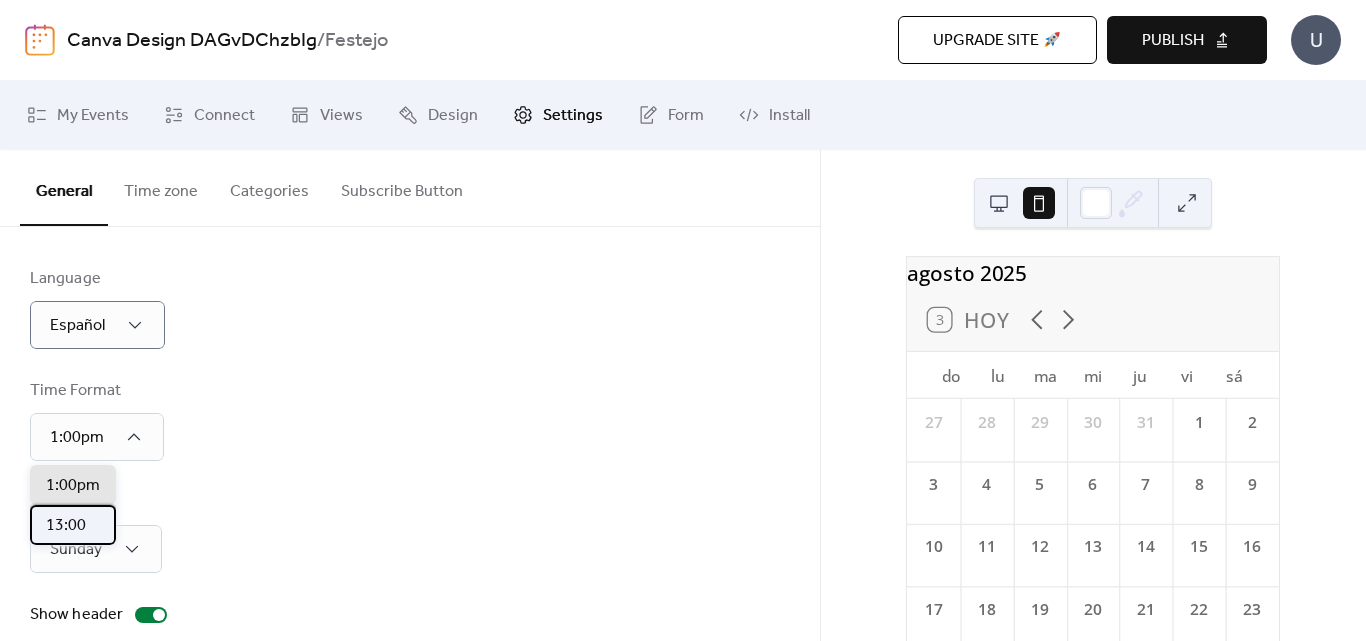 click on "13:00" at bounding box center (73, 525) 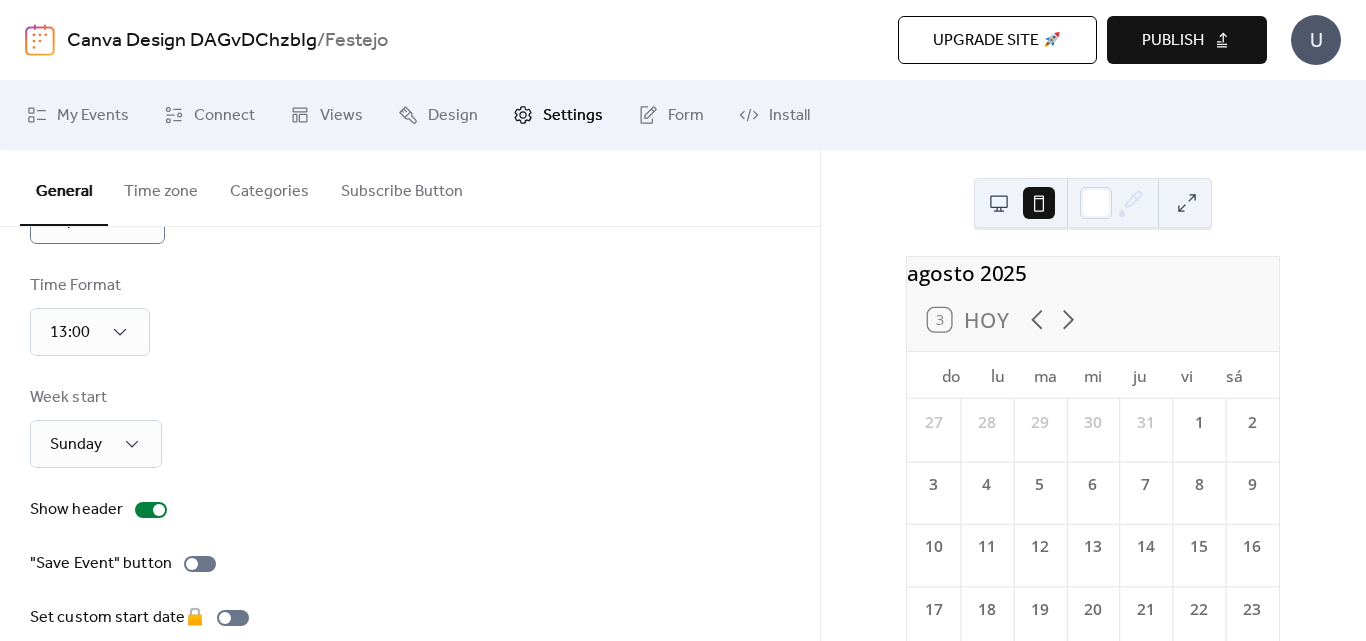scroll, scrollTop: 0, scrollLeft: 0, axis: both 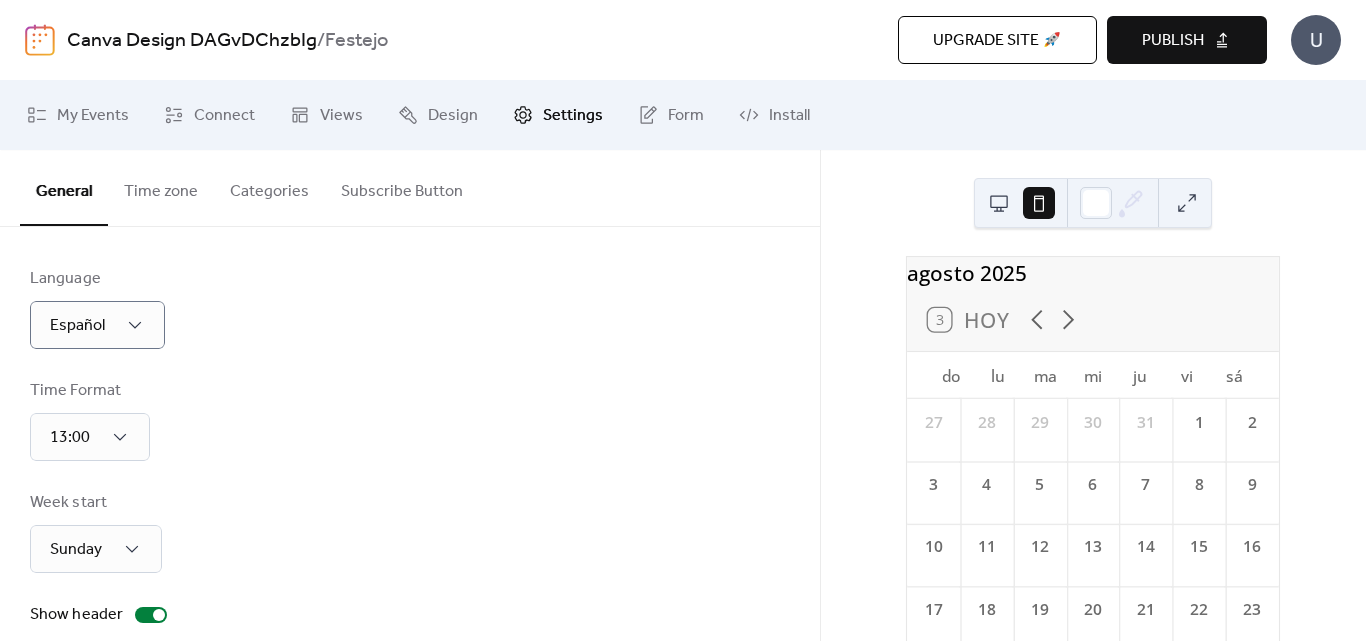 click on "Time zone" at bounding box center (161, 187) 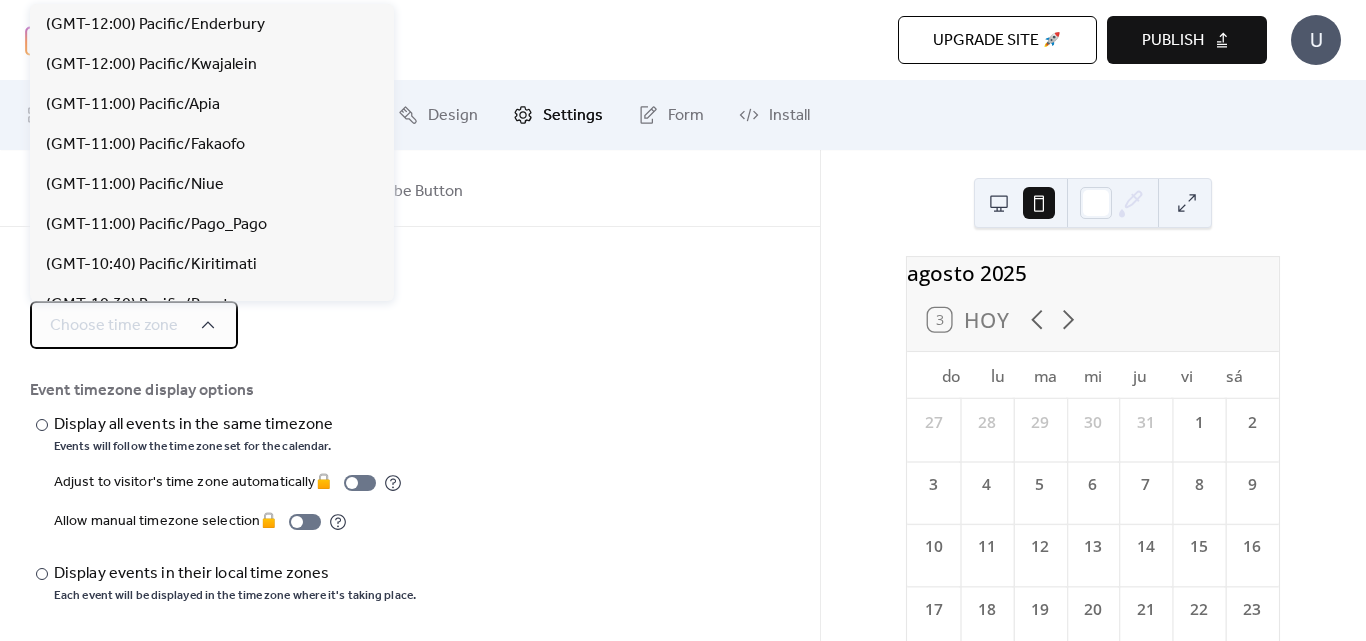 click on "Choose time zone" at bounding box center (134, 325) 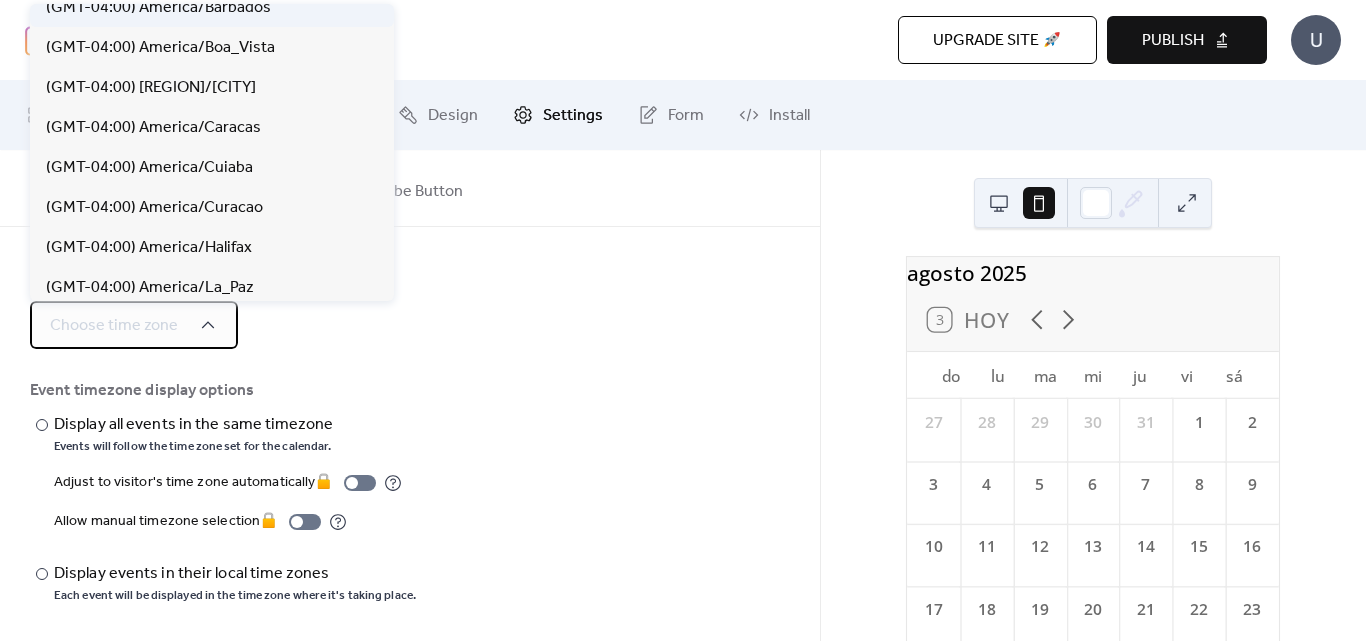 scroll, scrollTop: 2200, scrollLeft: 0, axis: vertical 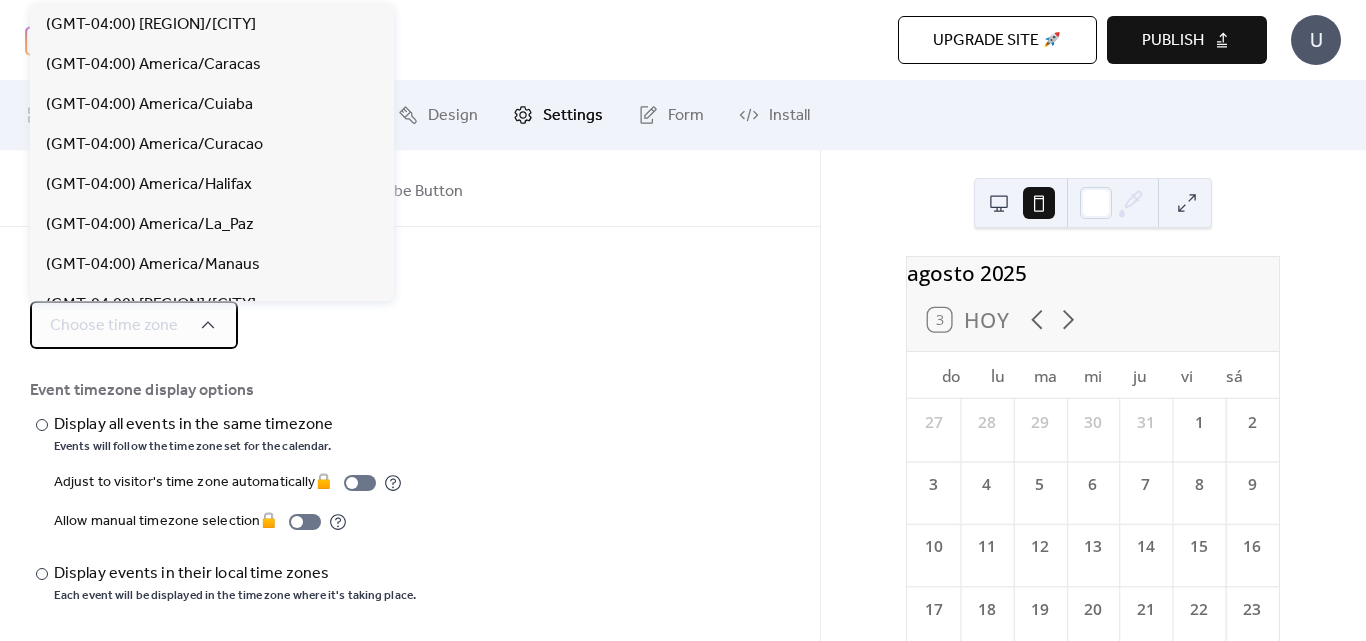 click on "Choose time zone" at bounding box center (114, 326) 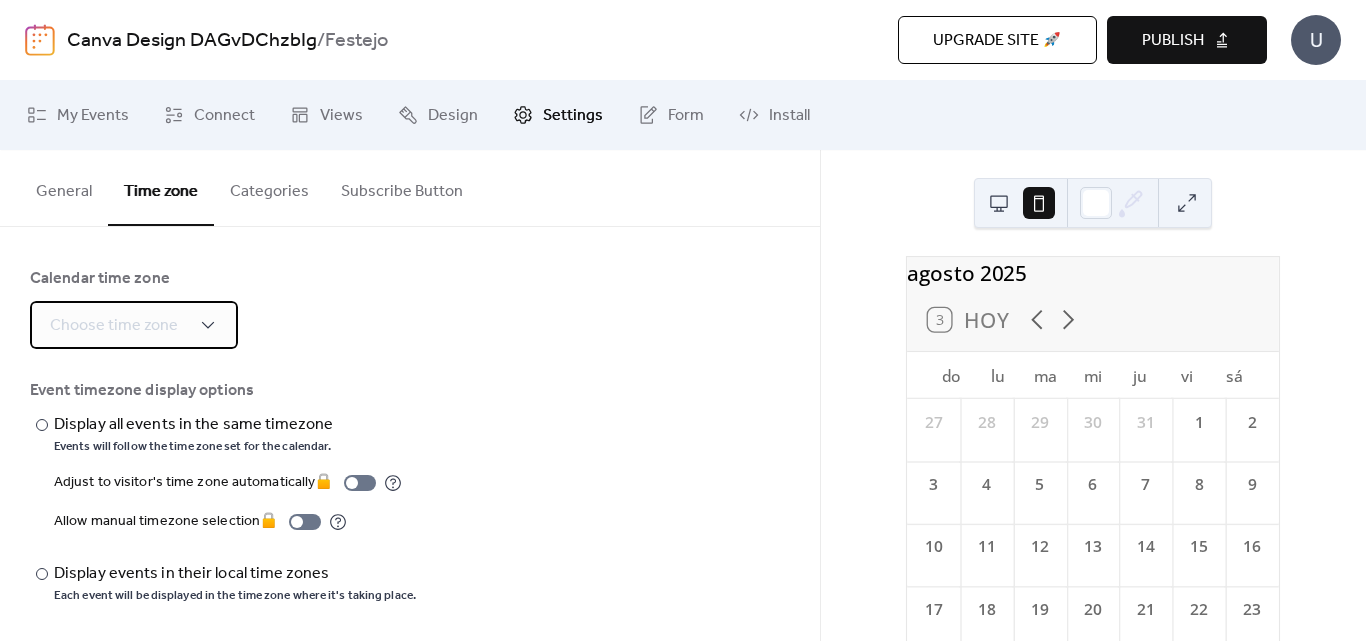 click on "Choose time zone" at bounding box center [114, 326] 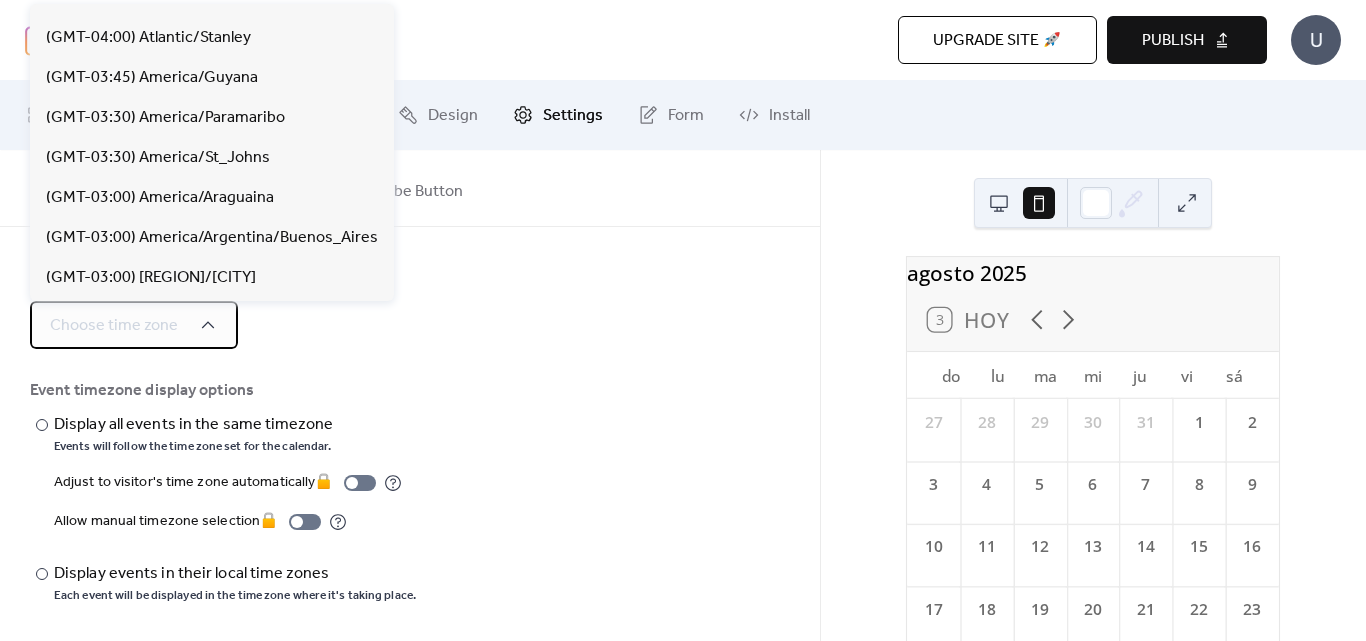 scroll, scrollTop: 2800, scrollLeft: 0, axis: vertical 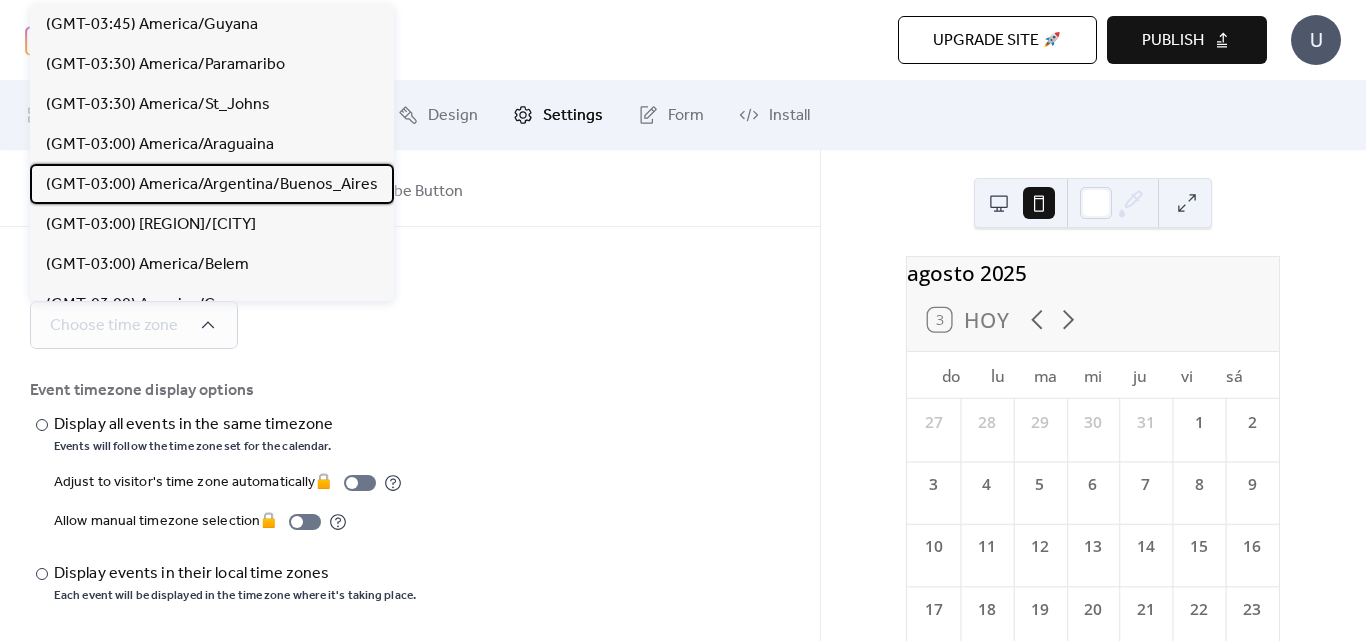 click on "(GMT-03:00) America/Argentina/Buenos_Aires" at bounding box center (212, 185) 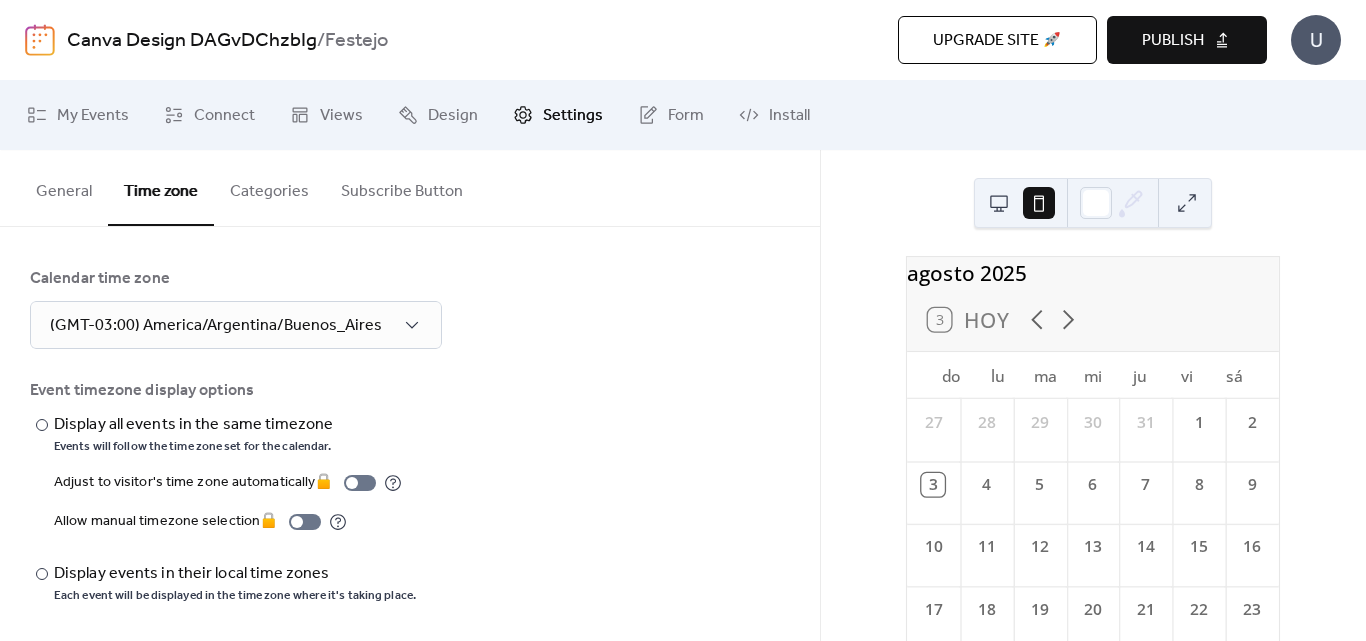 scroll, scrollTop: 3, scrollLeft: 0, axis: vertical 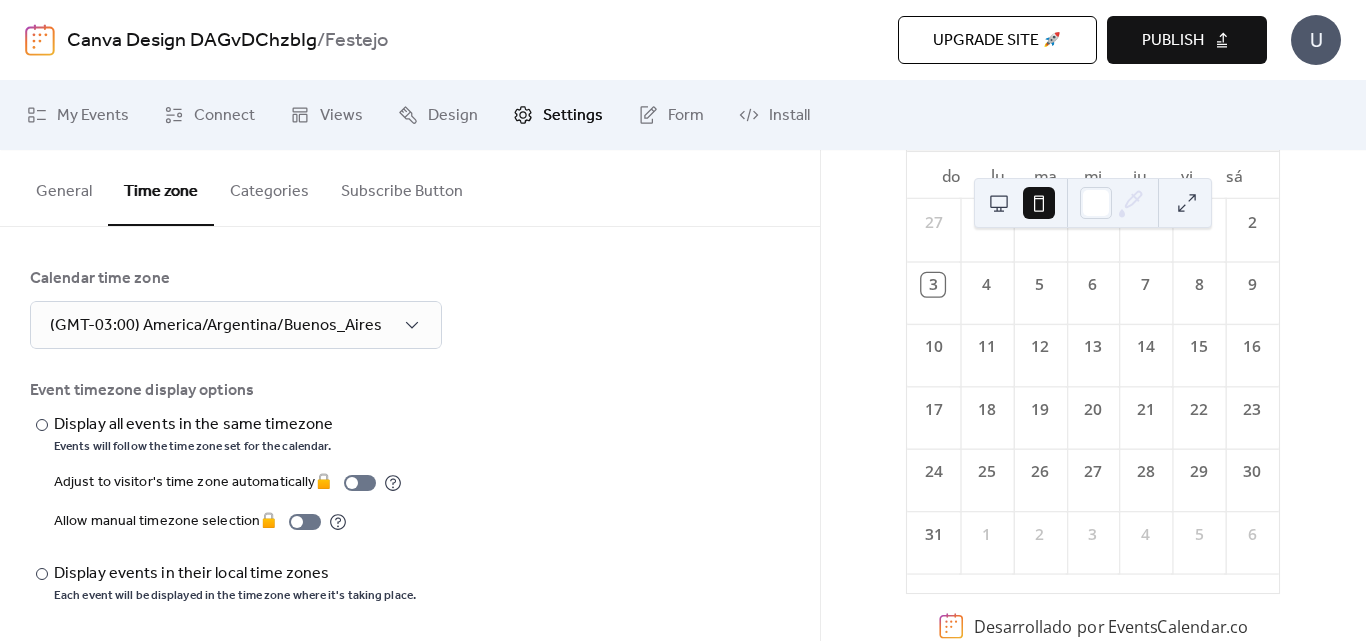 click on "Categories" at bounding box center (269, 187) 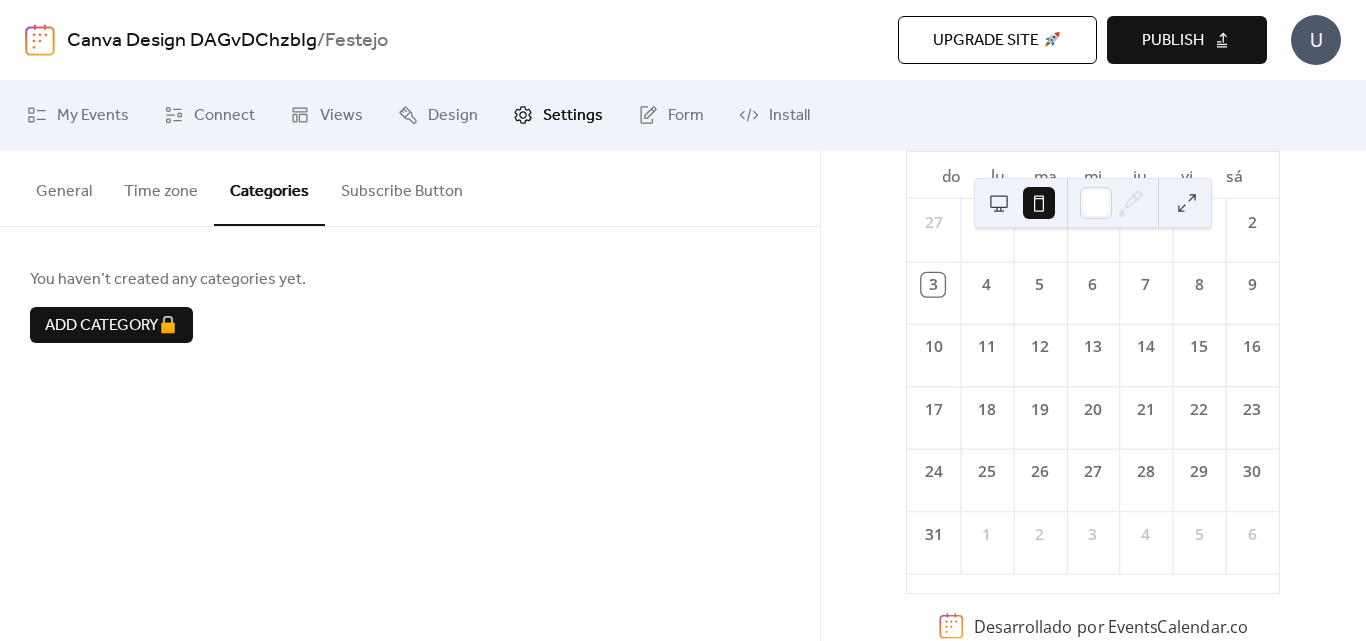 click on "Subscribe Button" at bounding box center (402, 187) 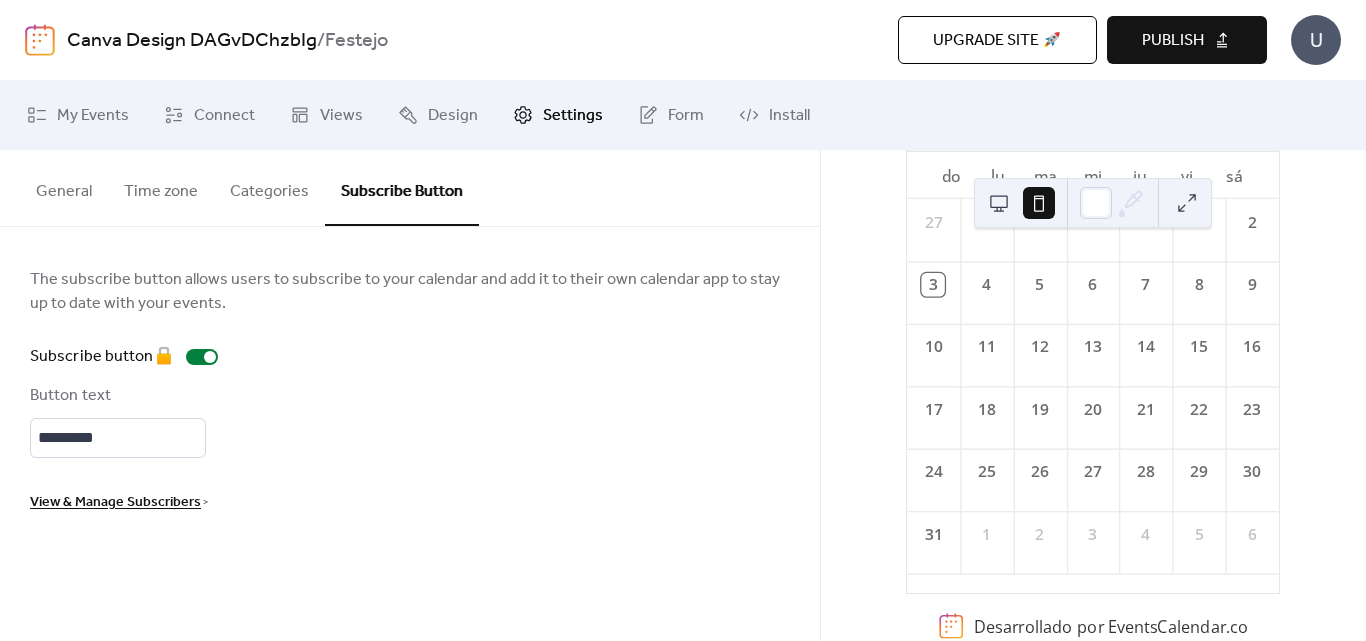 click on "General" at bounding box center [64, 187] 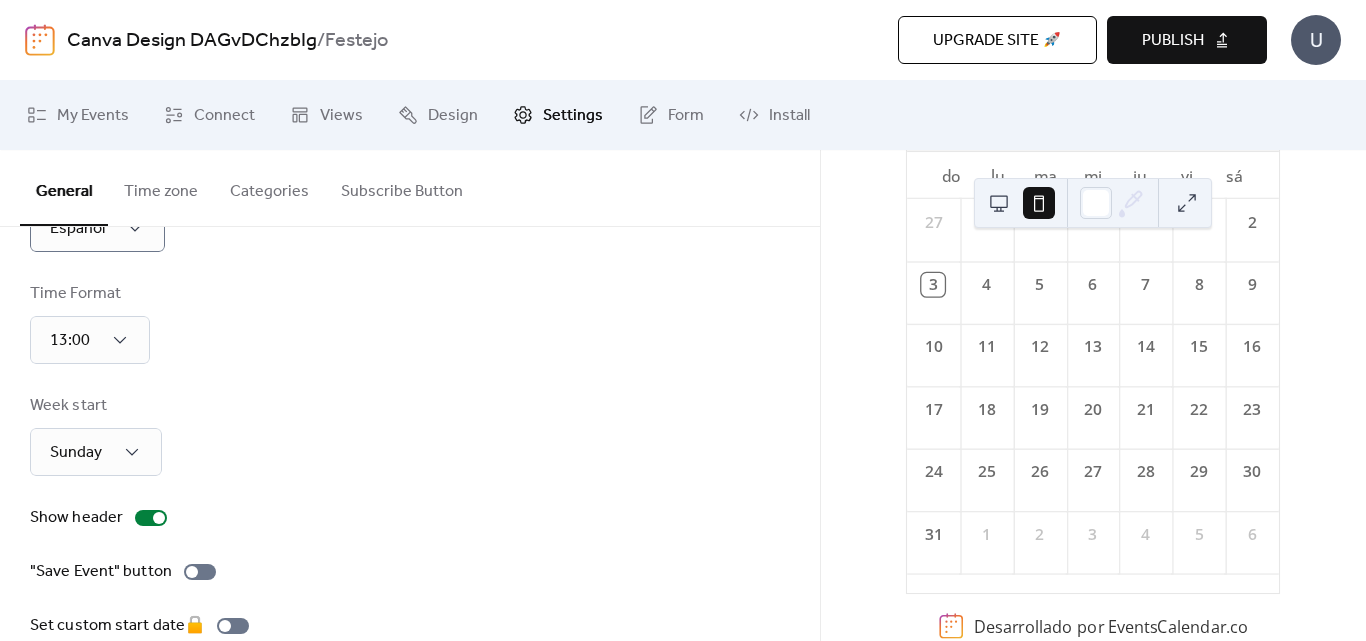 scroll, scrollTop: 0, scrollLeft: 0, axis: both 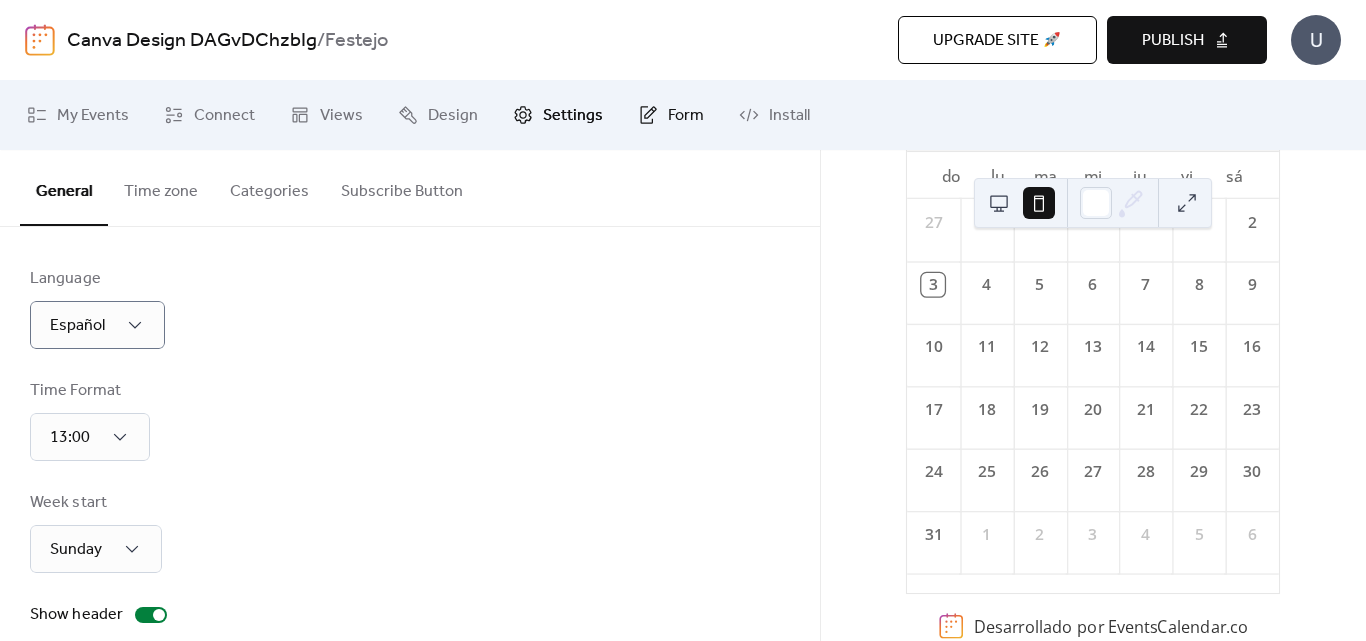 click 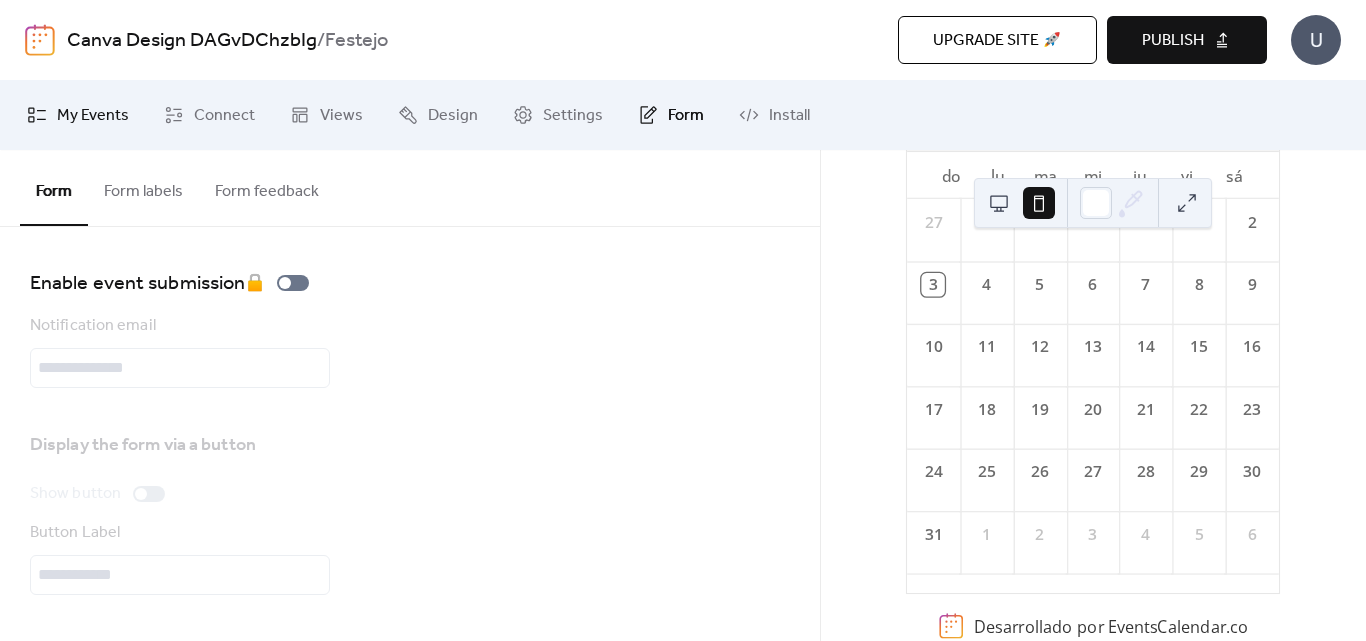 click on "My Events" at bounding box center (93, 116) 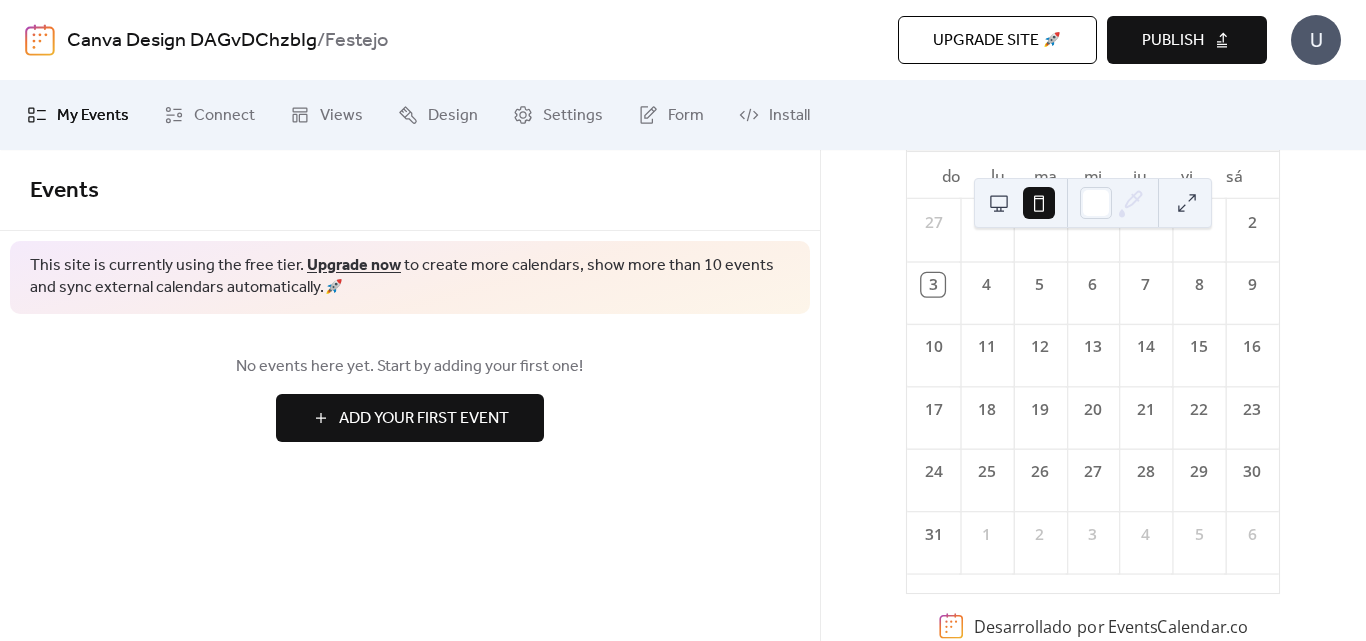 click on "21" at bounding box center (1146, 409) 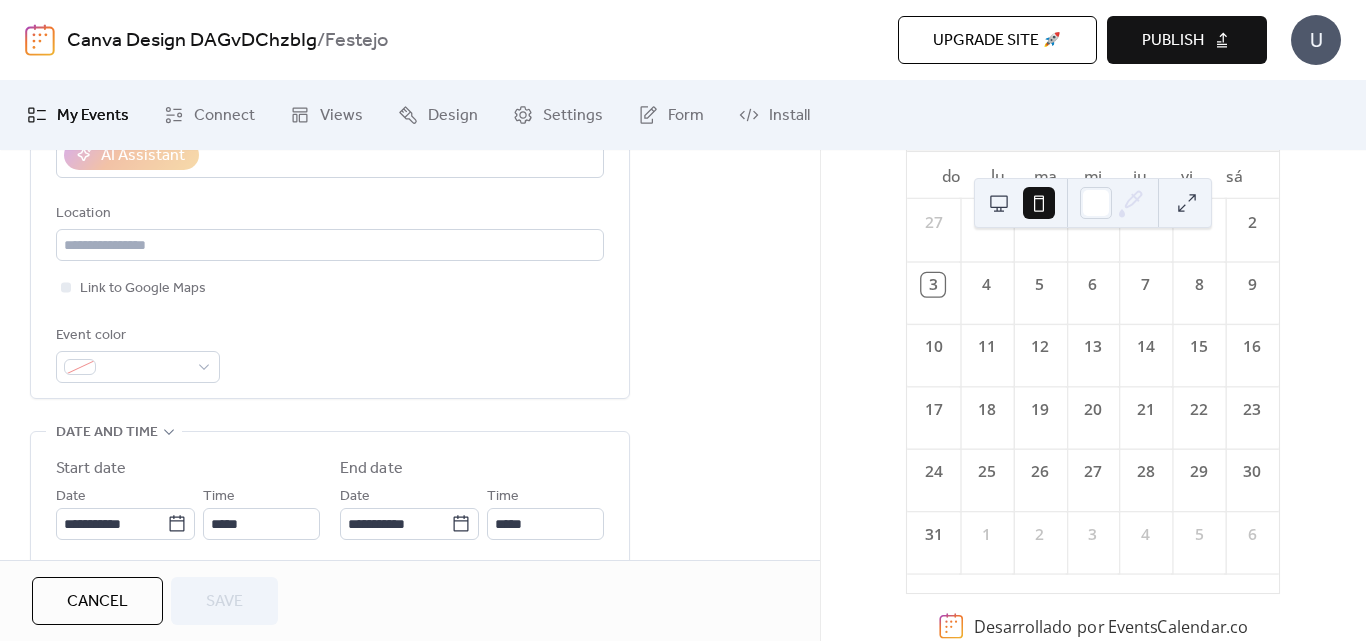 scroll, scrollTop: 600, scrollLeft: 0, axis: vertical 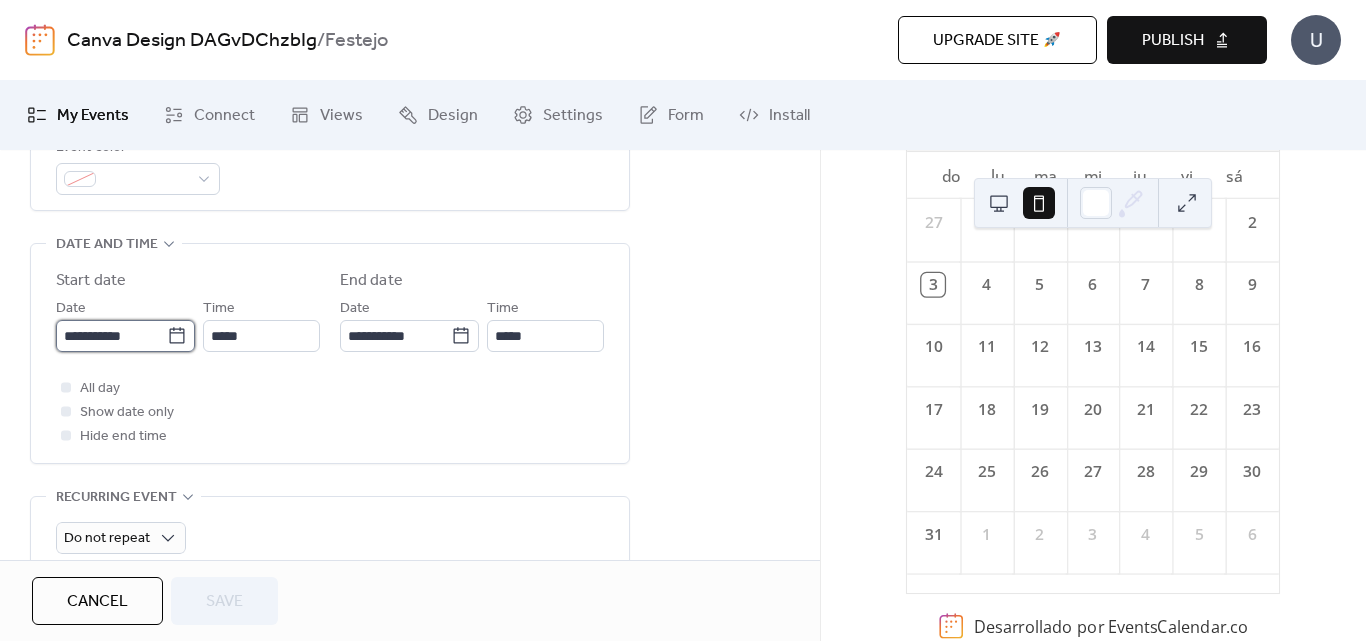 click on "**********" at bounding box center [111, 336] 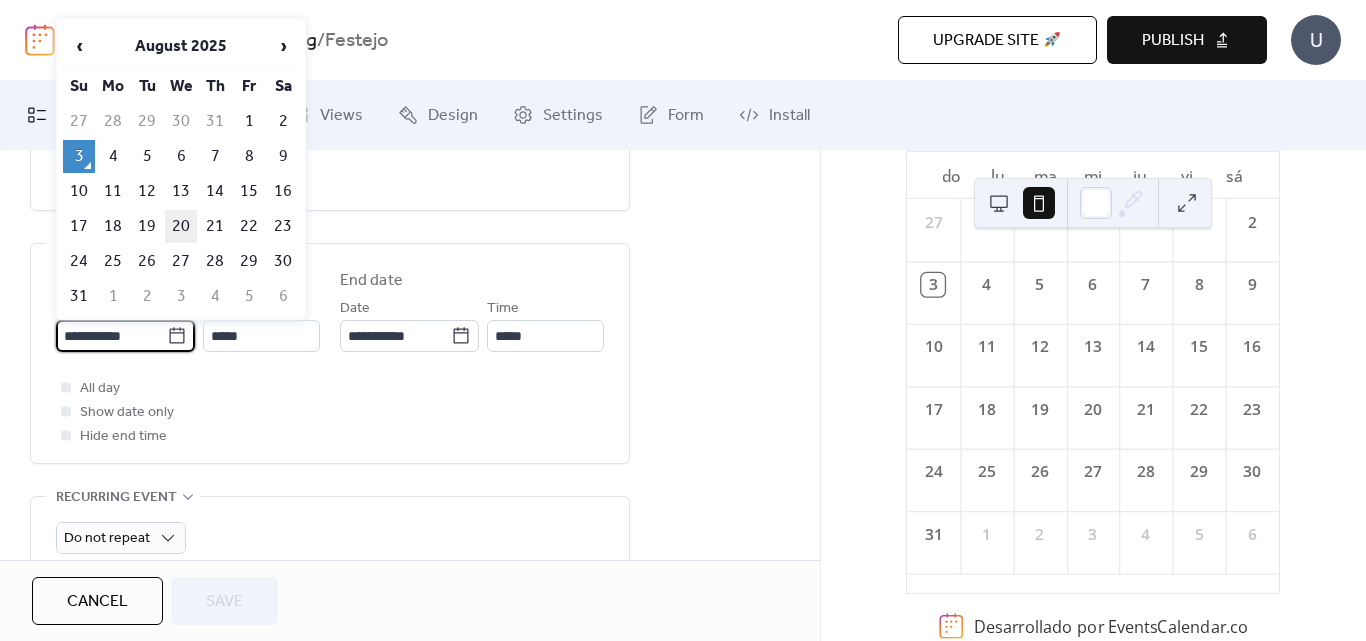 click on "20" at bounding box center [181, 226] 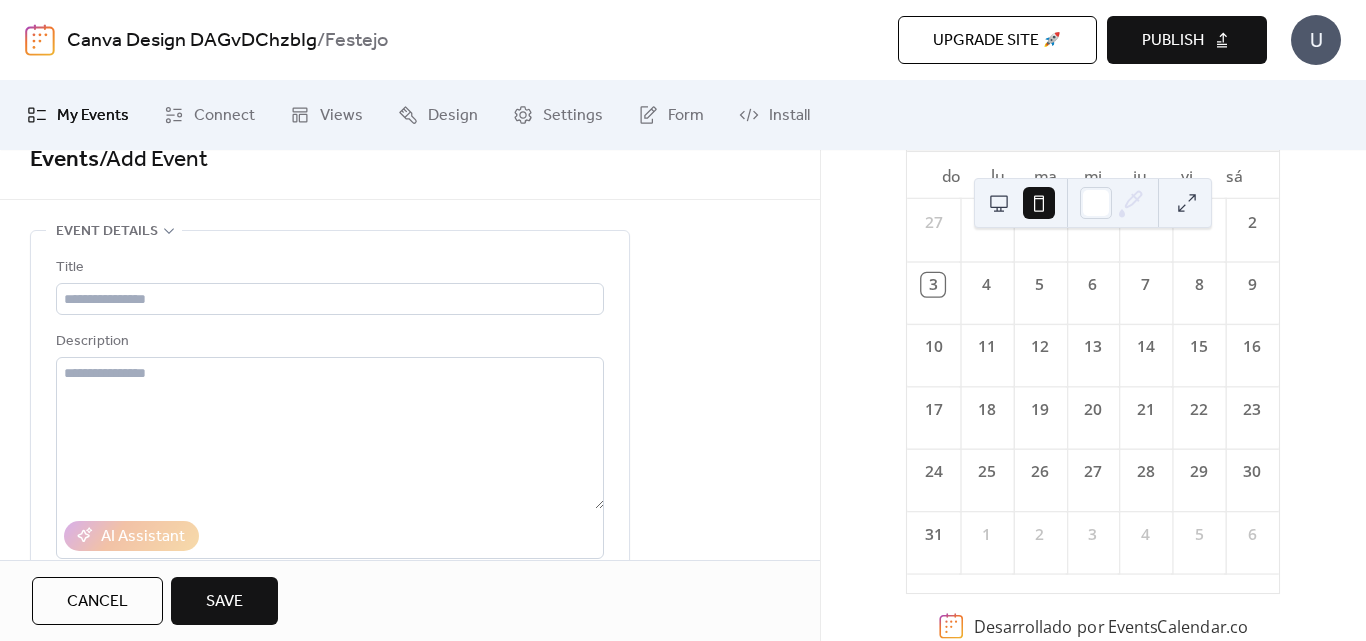 scroll, scrollTop: 0, scrollLeft: 0, axis: both 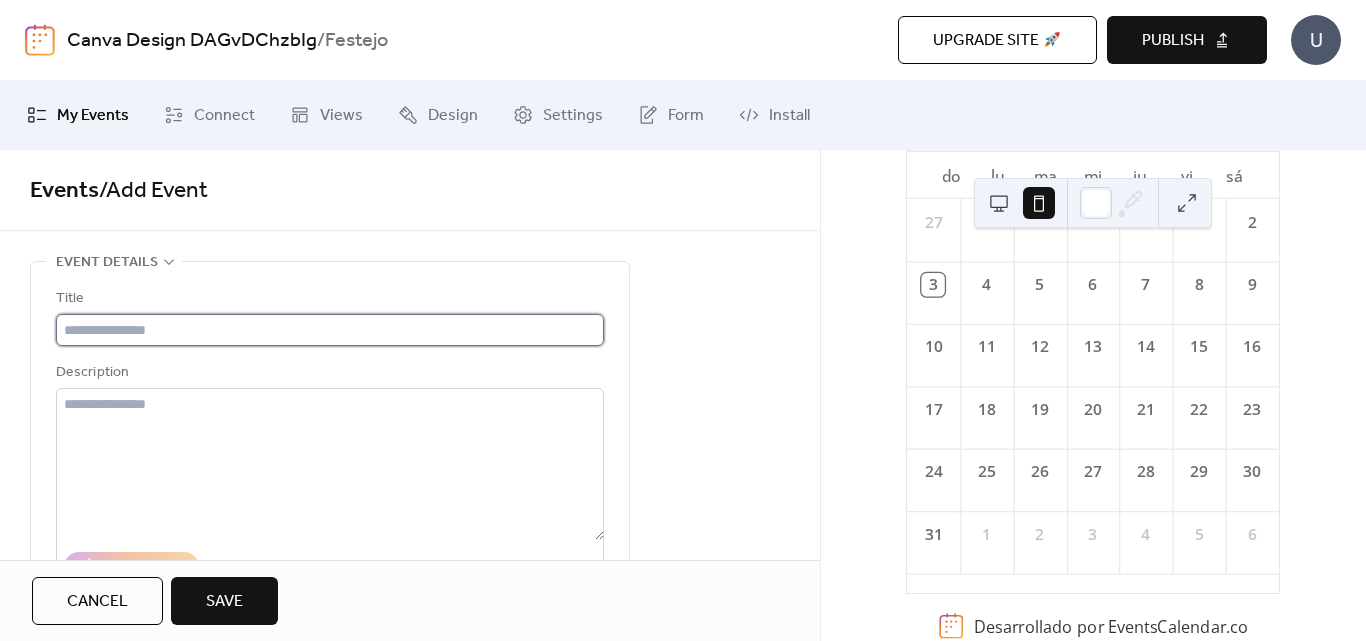 click at bounding box center (330, 330) 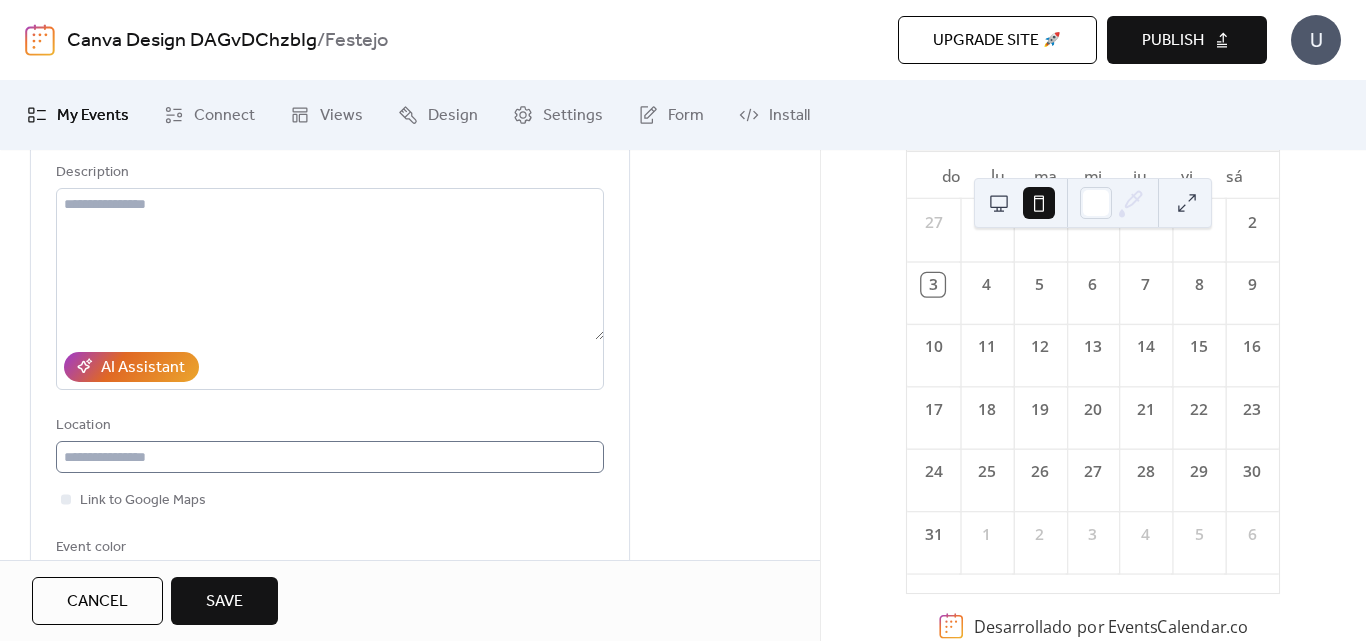 scroll, scrollTop: 300, scrollLeft: 0, axis: vertical 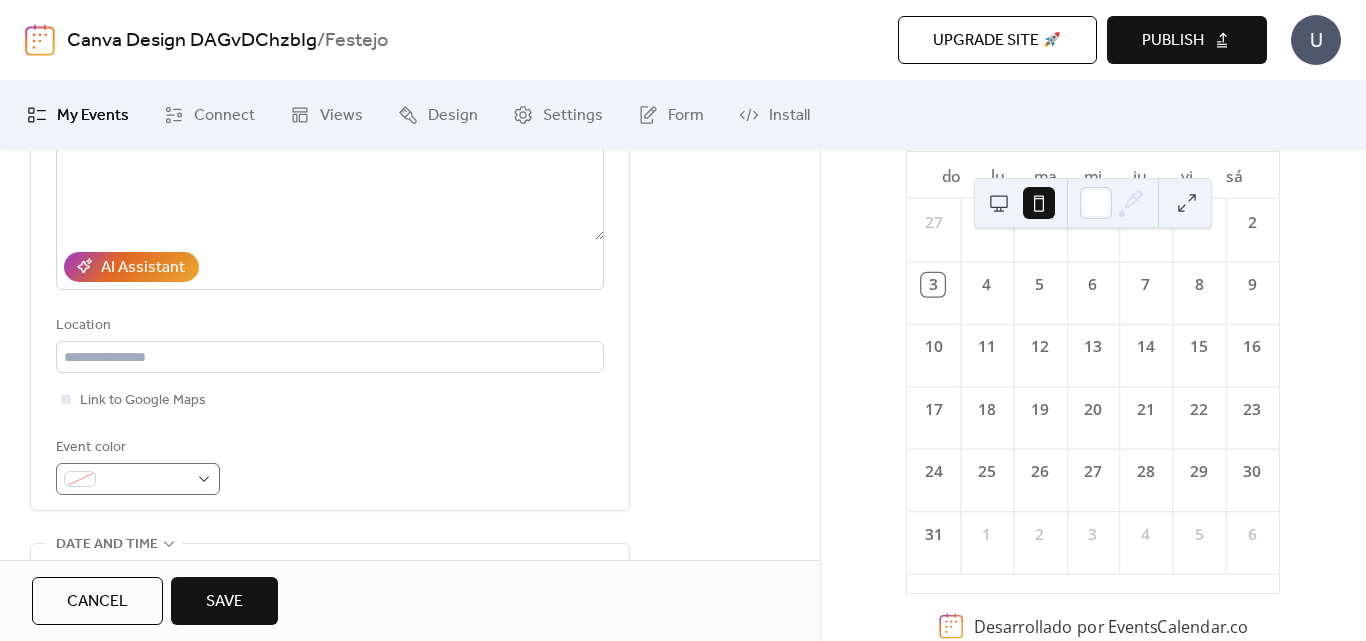 type on "**********" 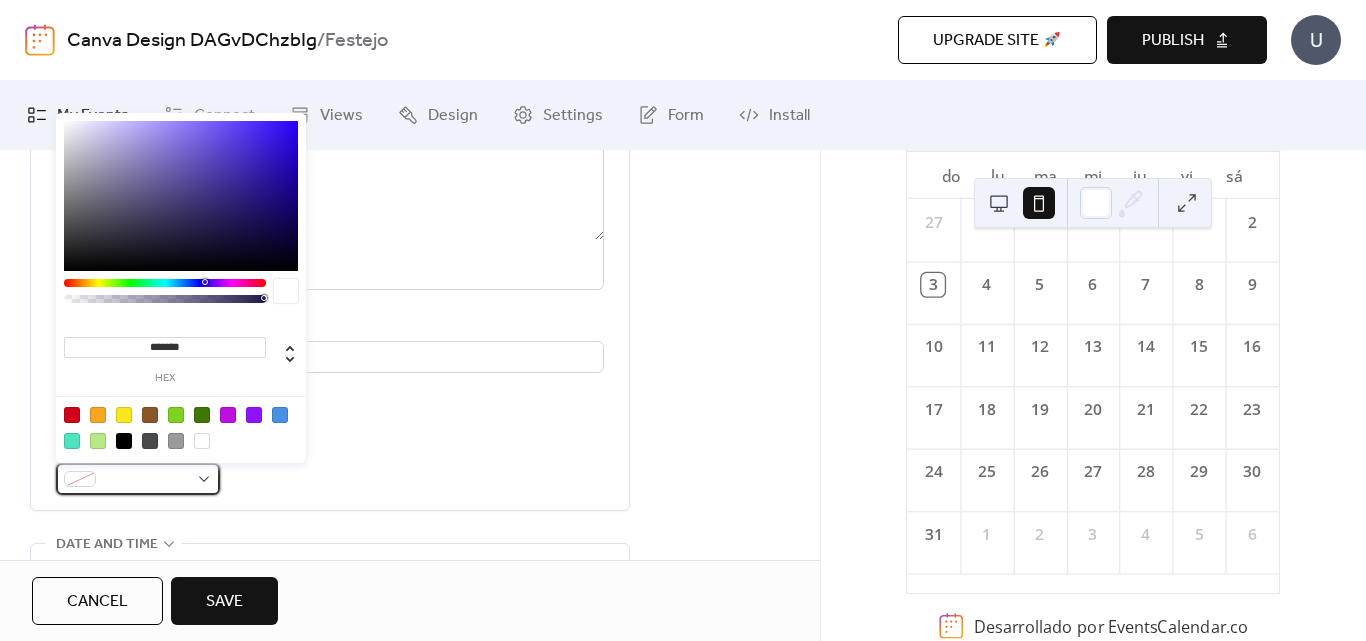click at bounding box center [146, 480] 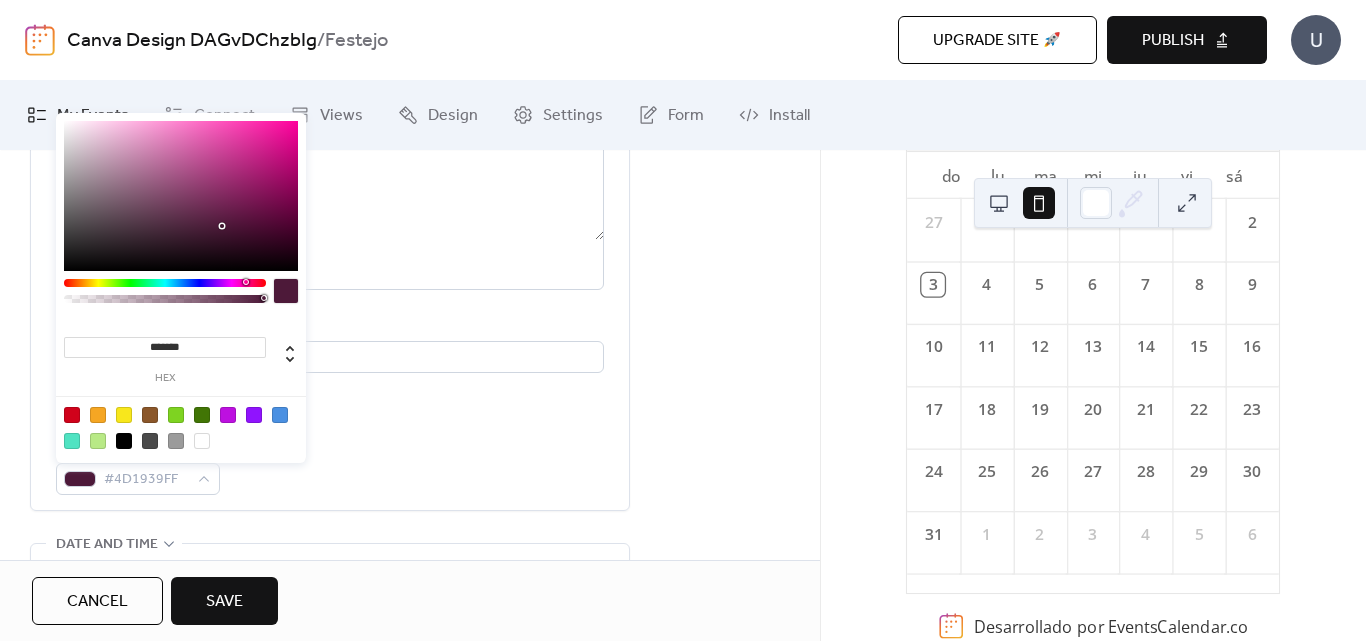 drag, startPoint x: 206, startPoint y: 286, endPoint x: 245, endPoint y: 276, distance: 40.261642 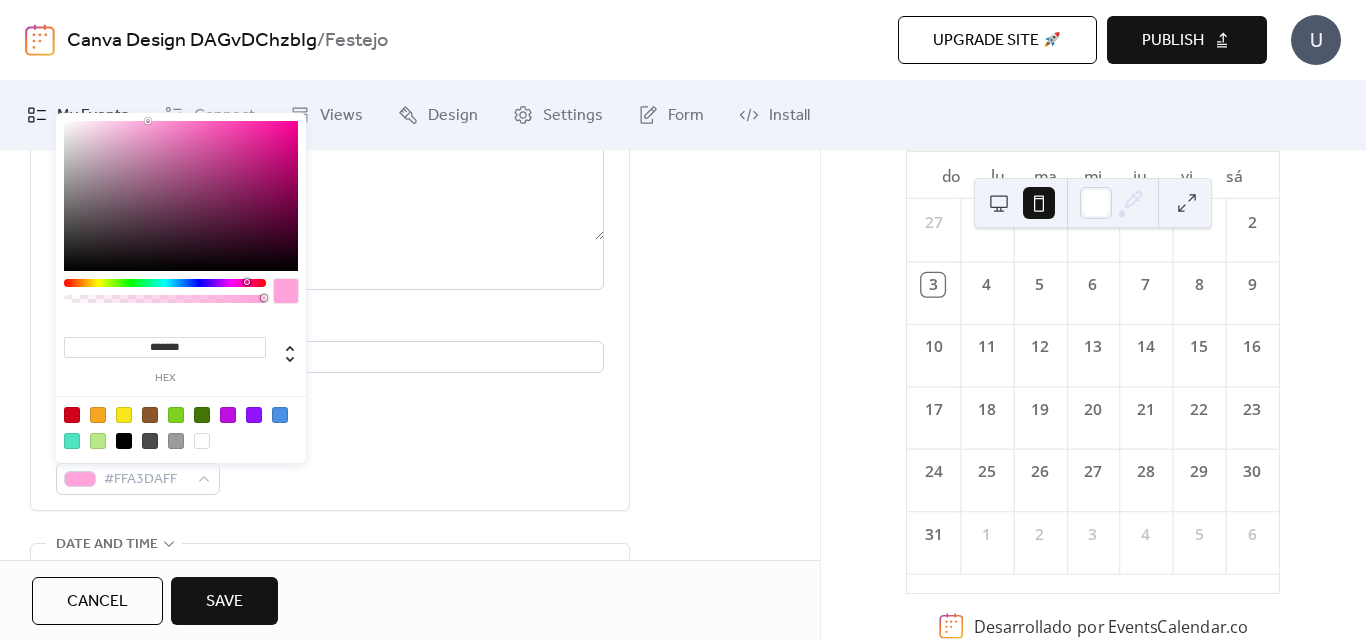 type on "*******" 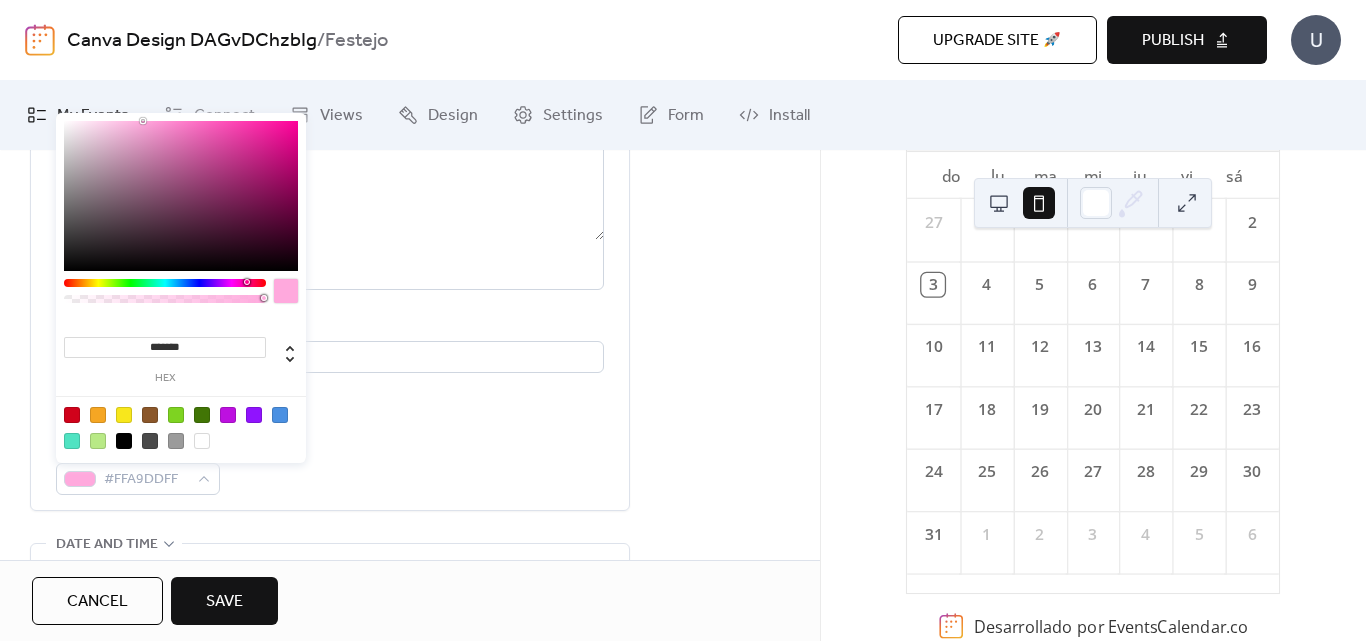 drag, startPoint x: 221, startPoint y: 210, endPoint x: 143, endPoint y: 96, distance: 138.13037 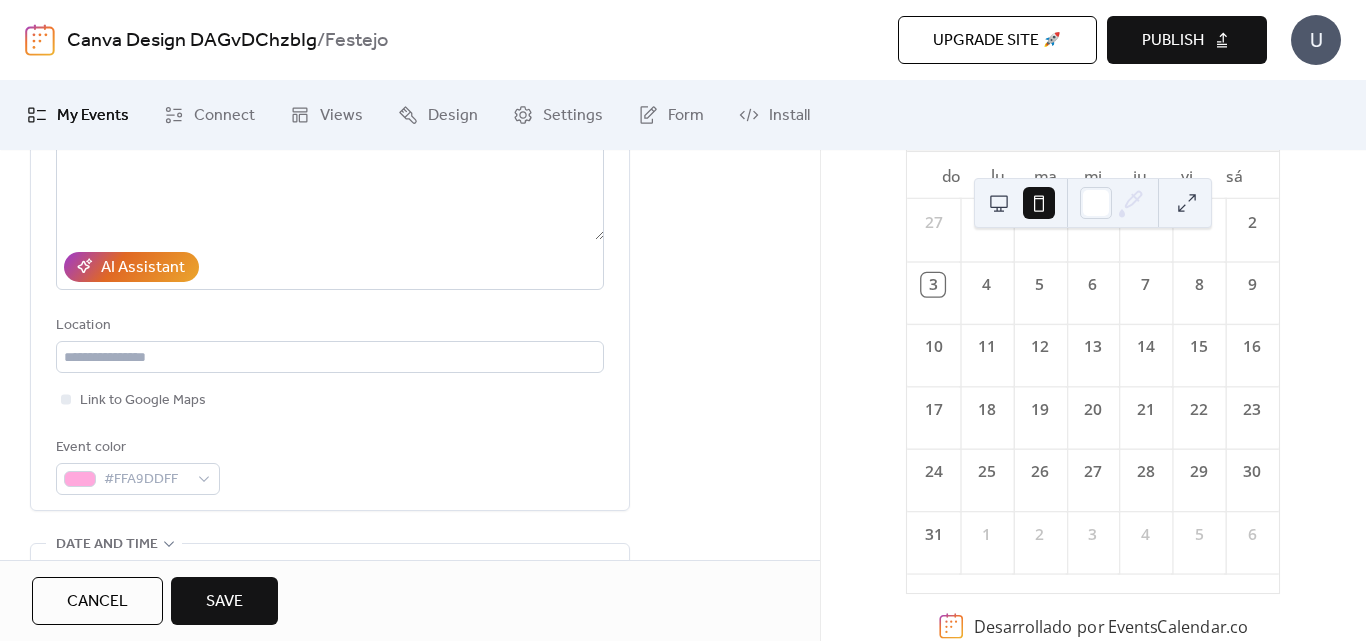 click on "Event color #FFA9DDFF" at bounding box center (330, 465) 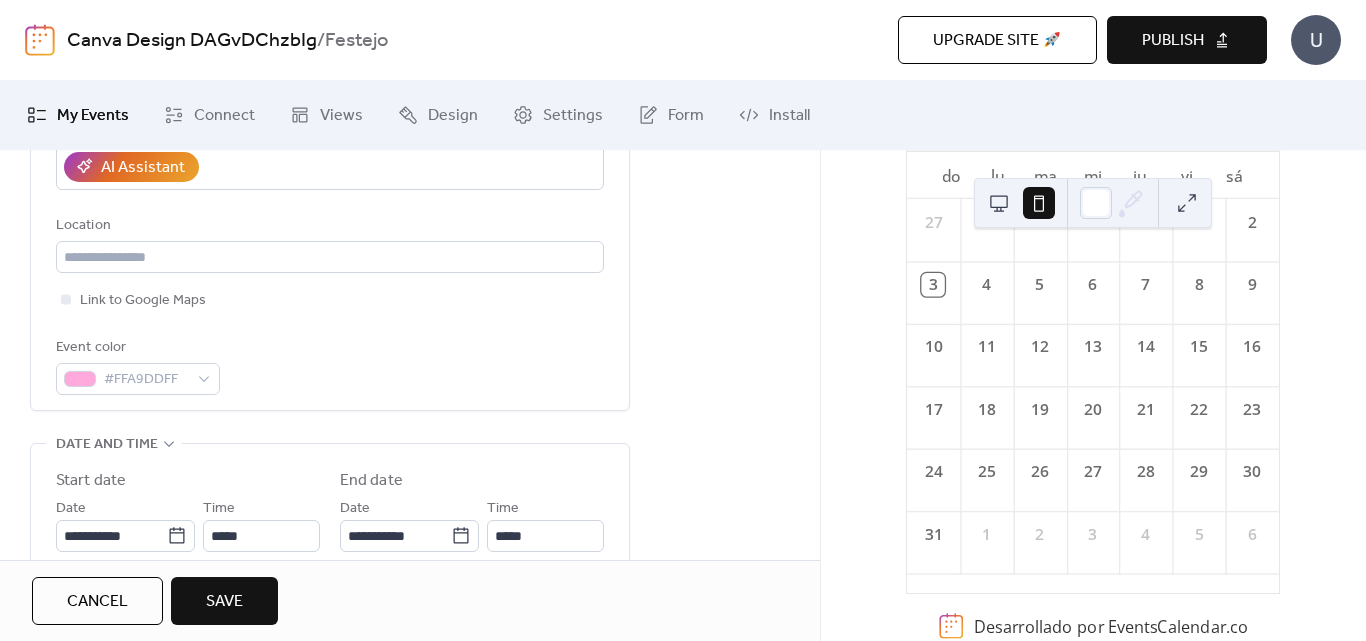 scroll, scrollTop: 500, scrollLeft: 0, axis: vertical 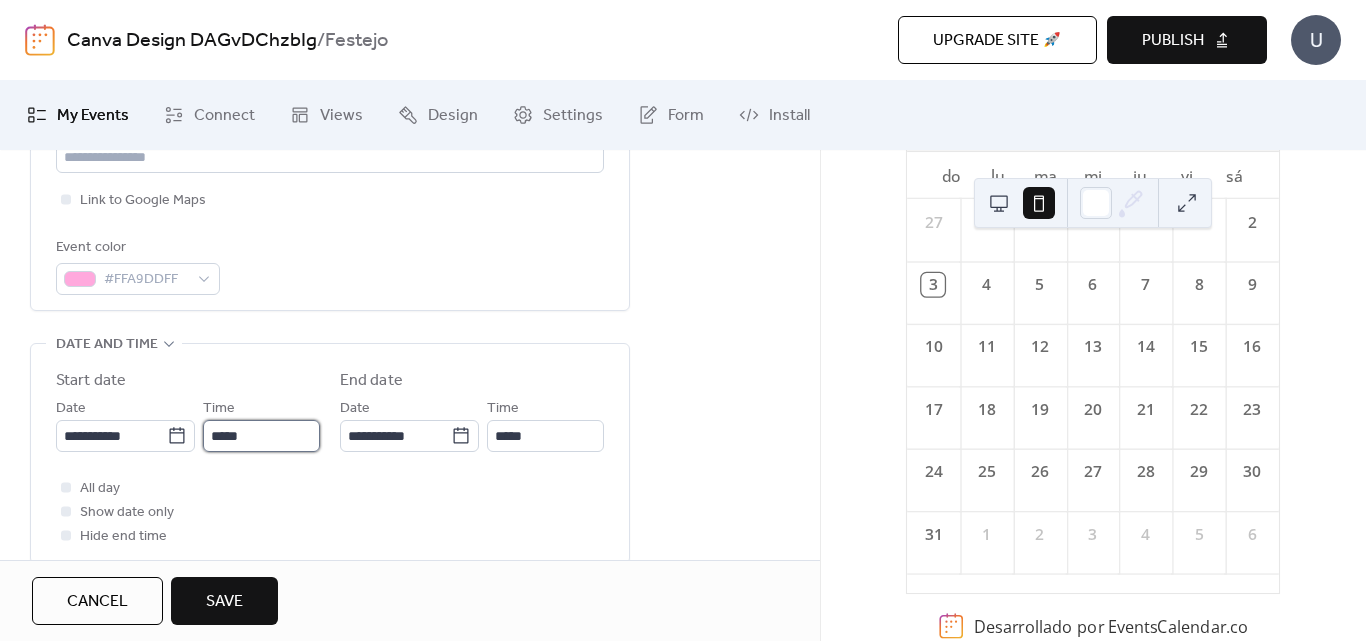 click on "*****" at bounding box center [261, 436] 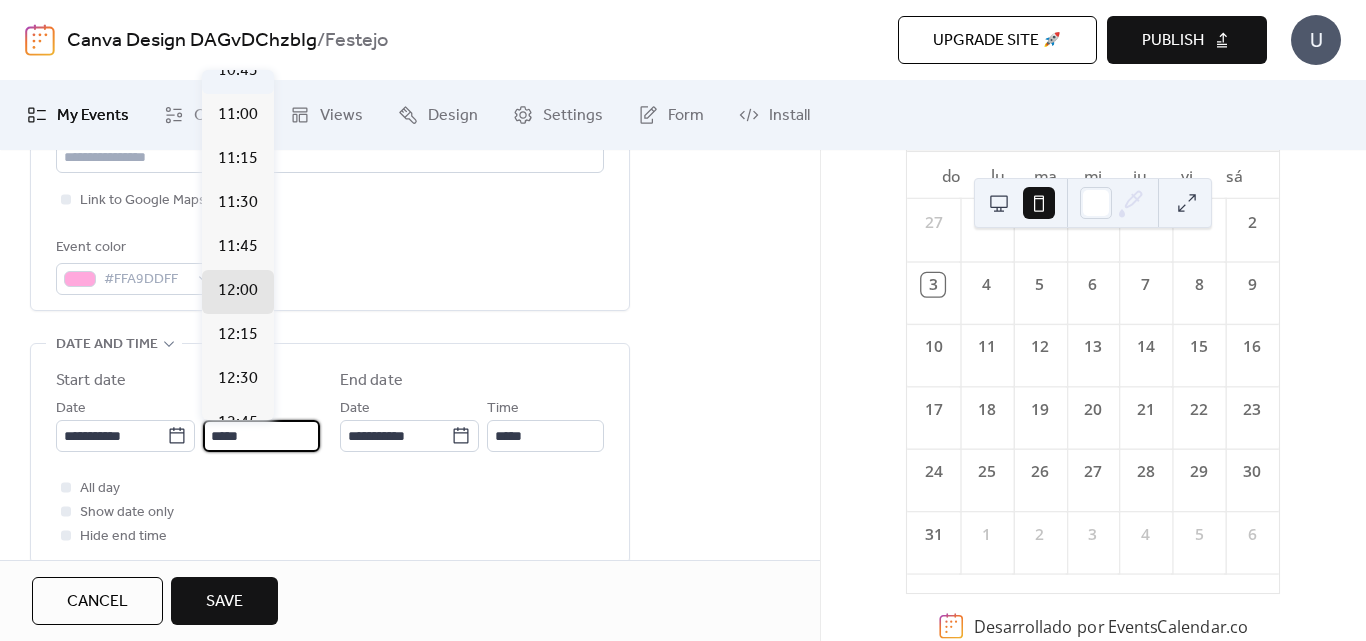 scroll, scrollTop: 2212, scrollLeft: 0, axis: vertical 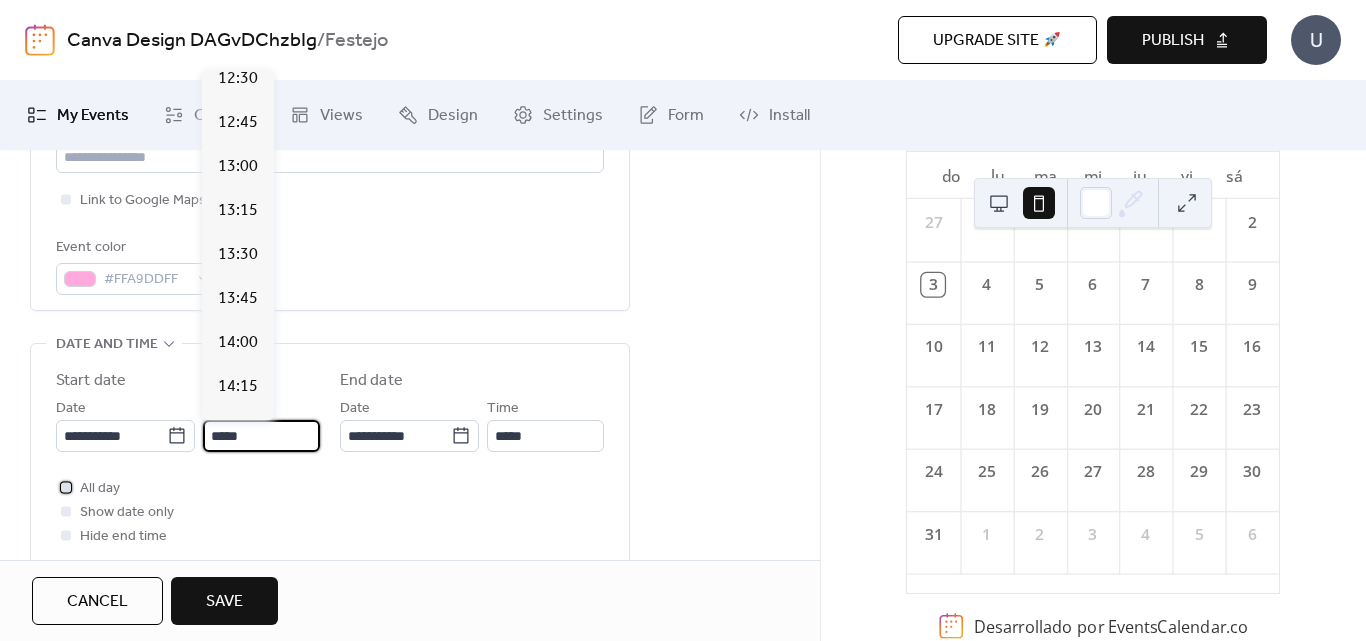 click at bounding box center (66, 487) 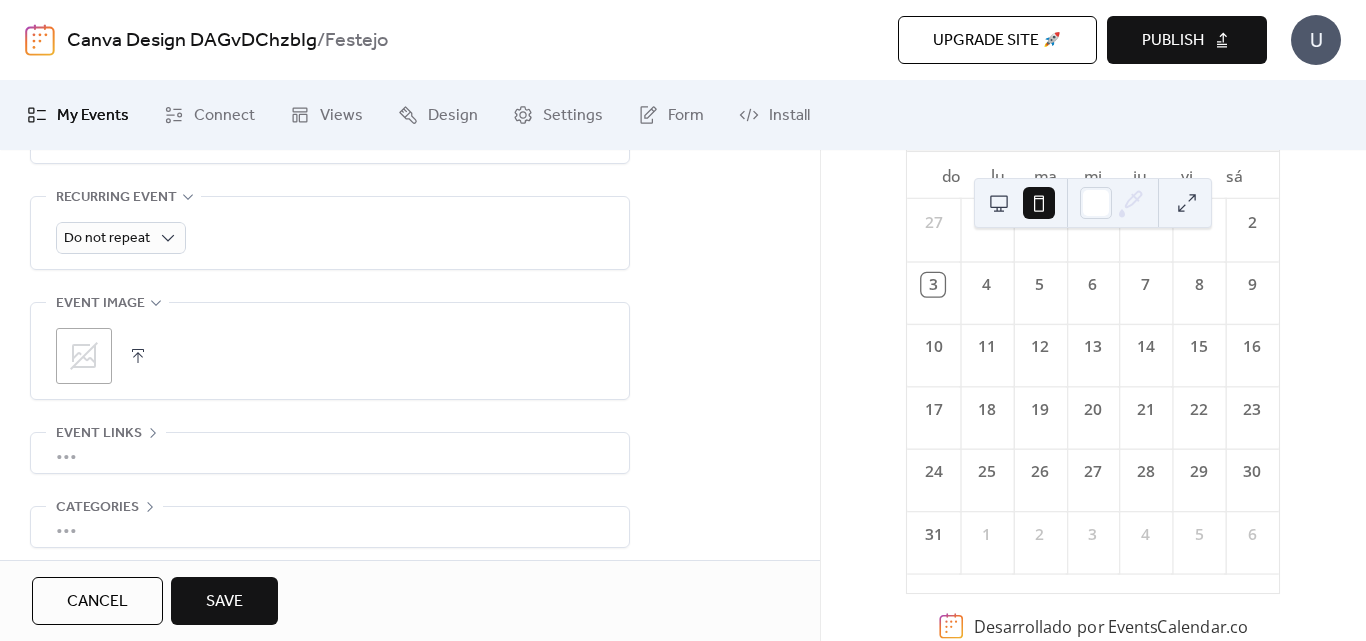 scroll, scrollTop: 988, scrollLeft: 0, axis: vertical 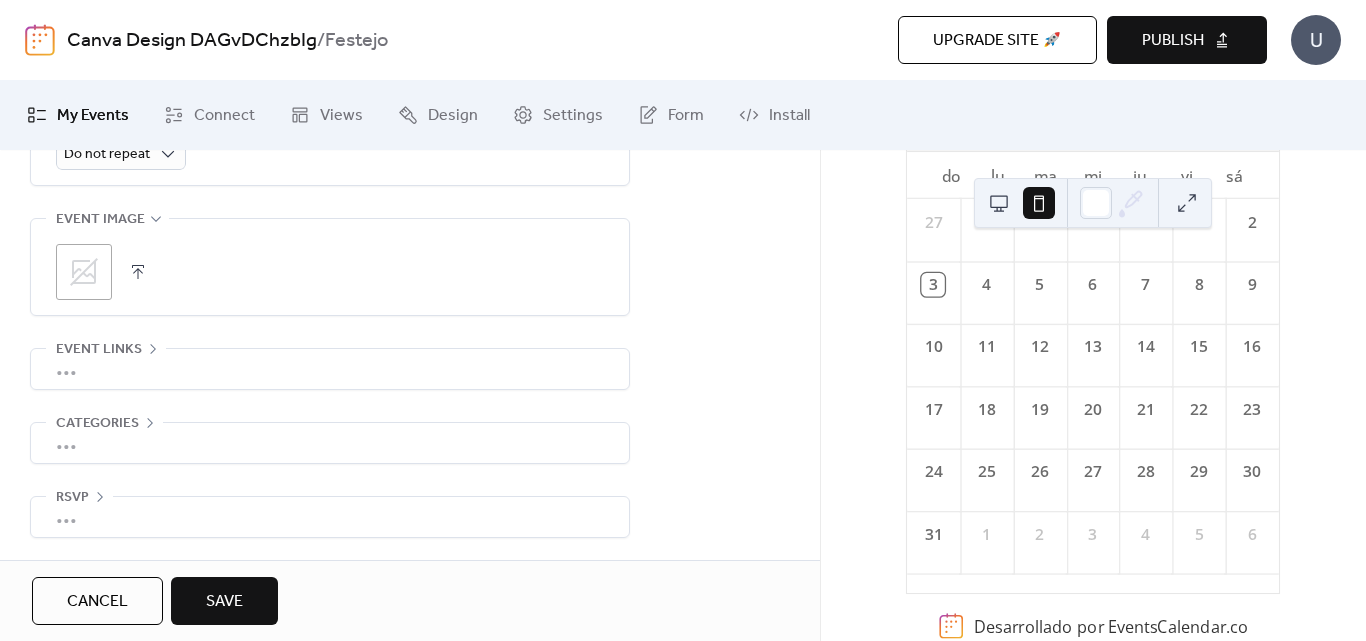 click on "Save" at bounding box center (224, 601) 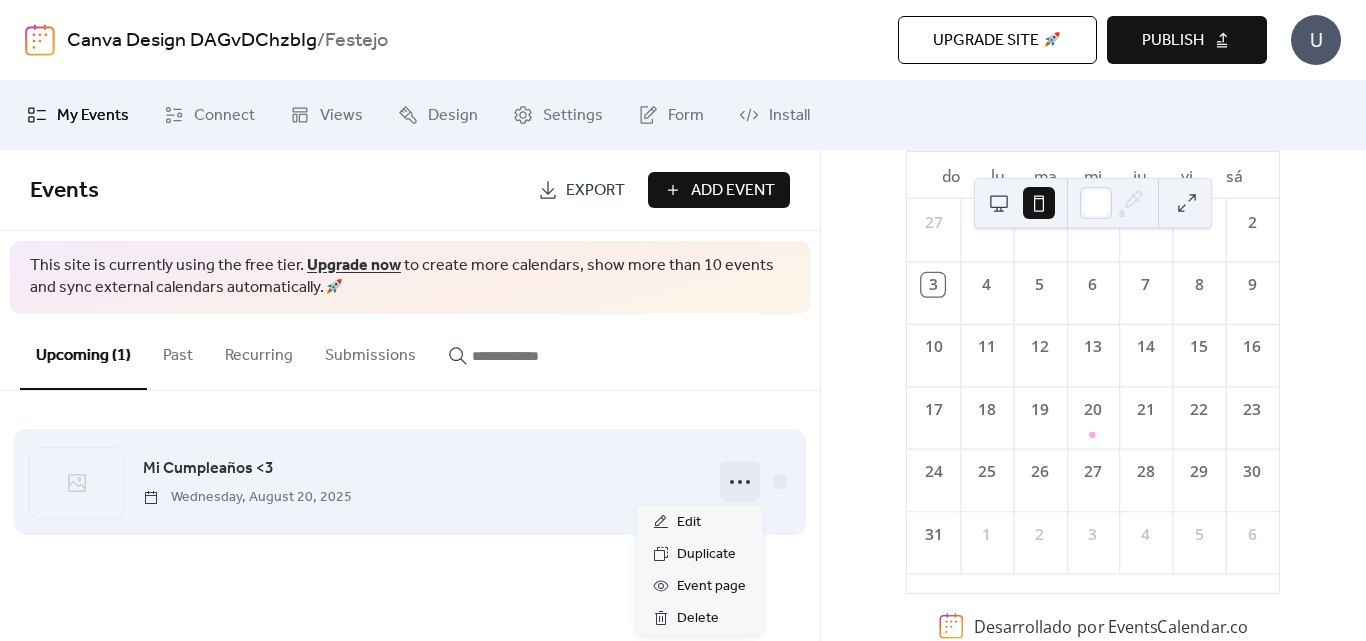 click 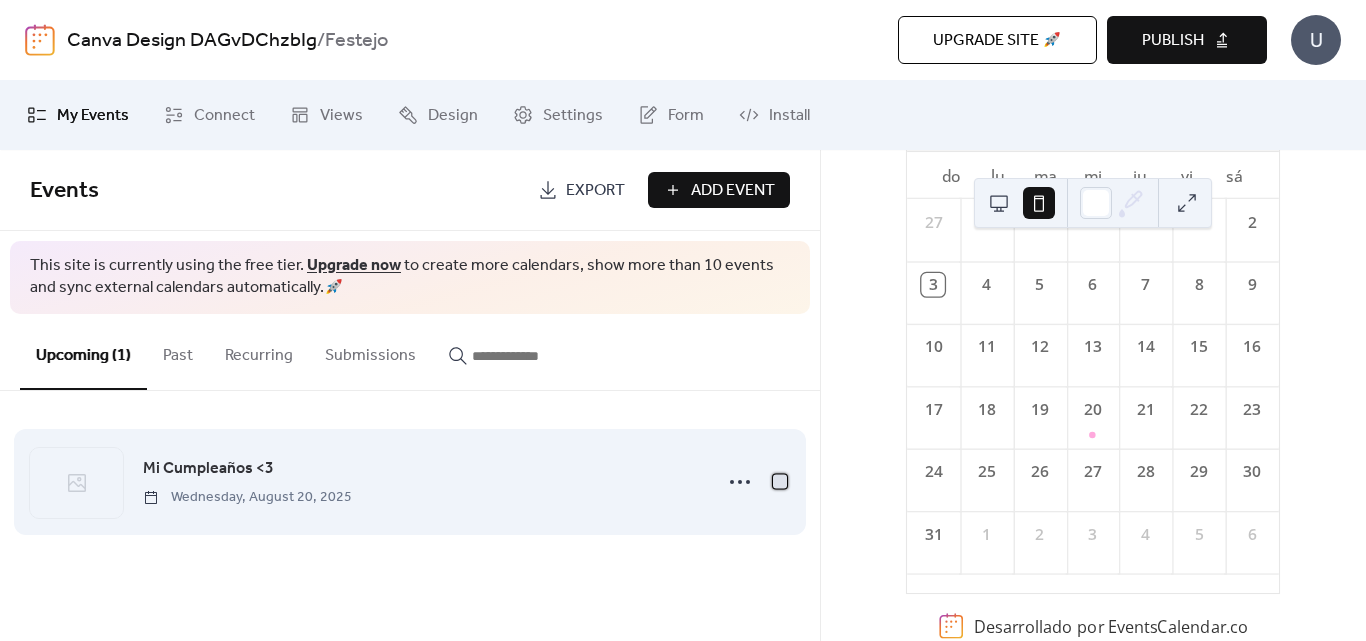 click at bounding box center (780, 481) 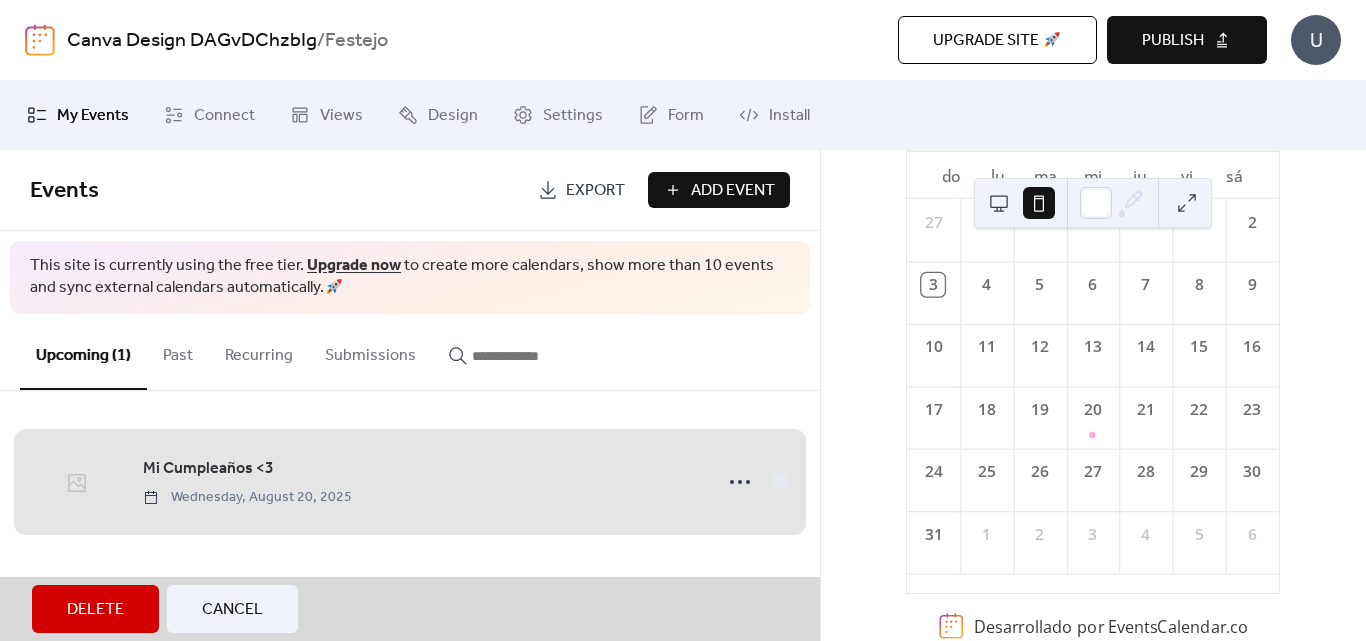 click on "Mi Cumpleaños <3 Wednesday, August 20, [YEAR]" at bounding box center [410, 482] 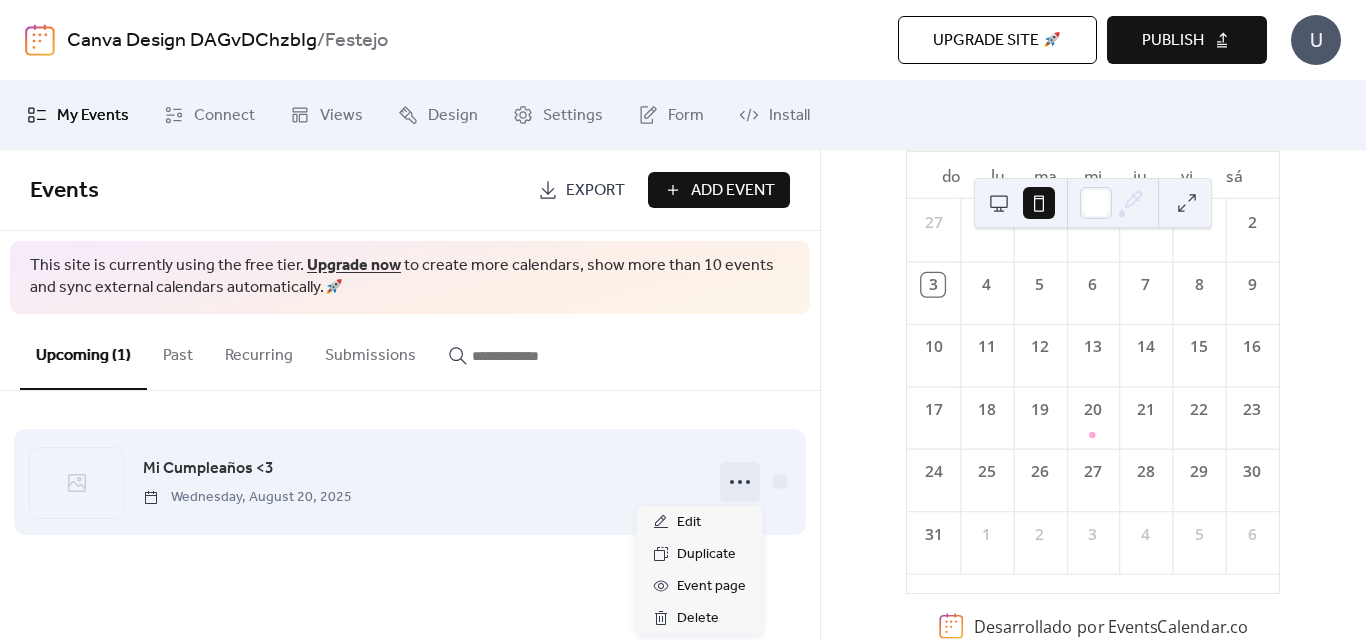 click 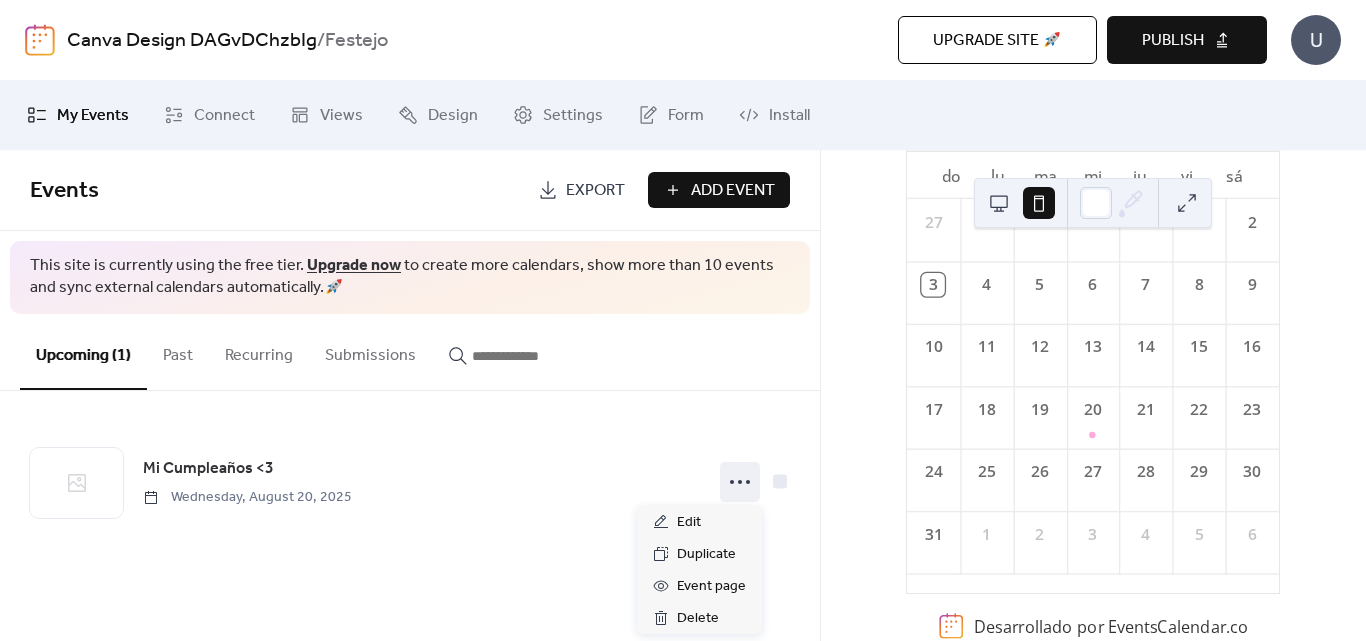 click on "Events Export Add Event This site is currently using the free tier.   Upgrade now   to create more calendars, show more than 10 events and sync external calendars automatically. 🚀 Upcoming (1) Past Recurring Submissions Mi Cumpleaños <3 Wednesday, August 20, [YEAR] Cancel" at bounding box center [410, 395] 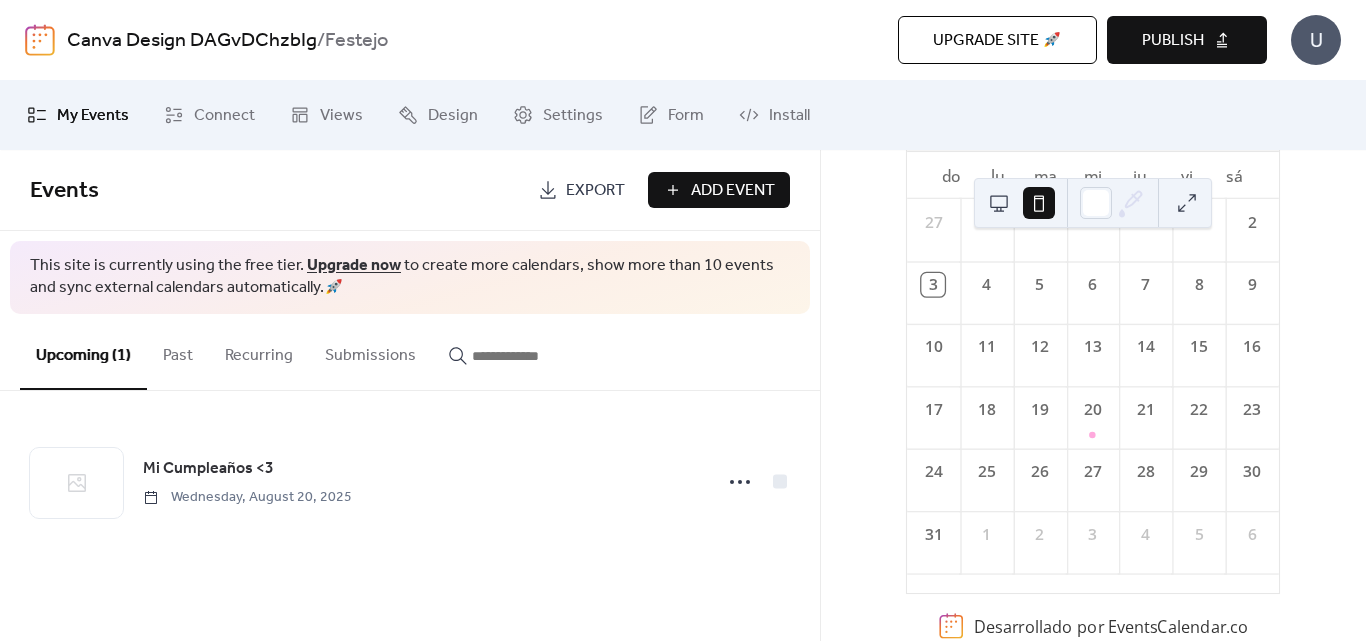 click on "Add Event" at bounding box center [733, 191] 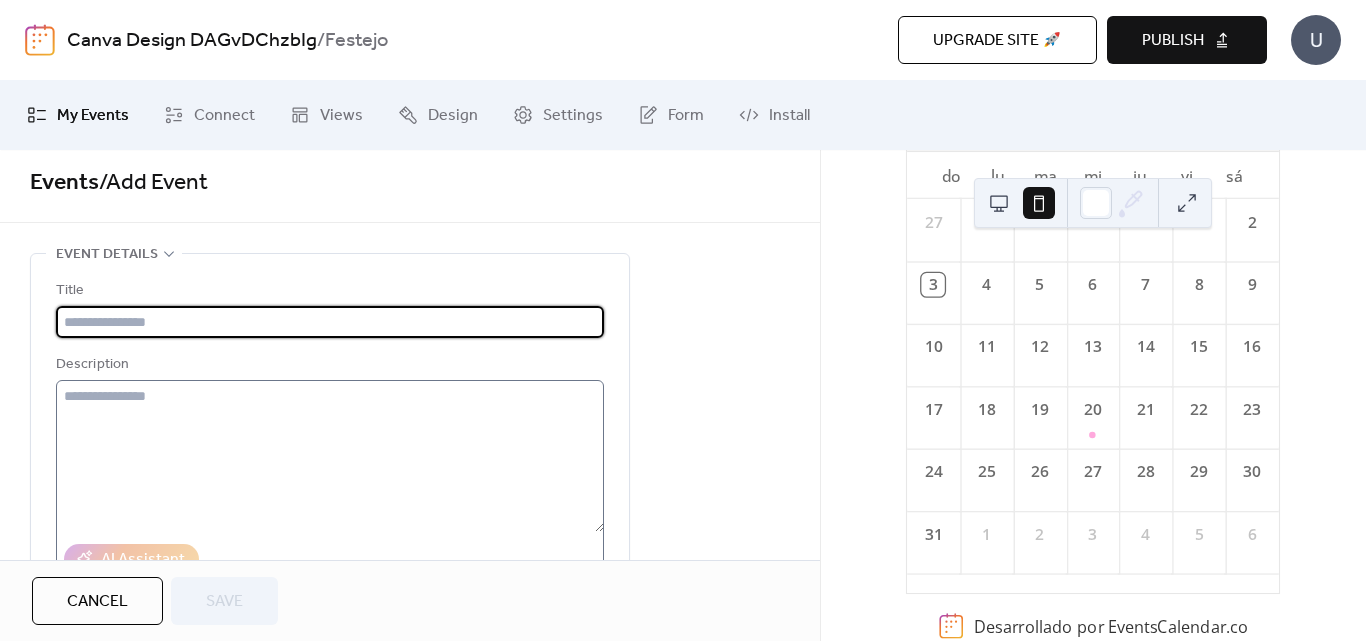 scroll, scrollTop: 0, scrollLeft: 0, axis: both 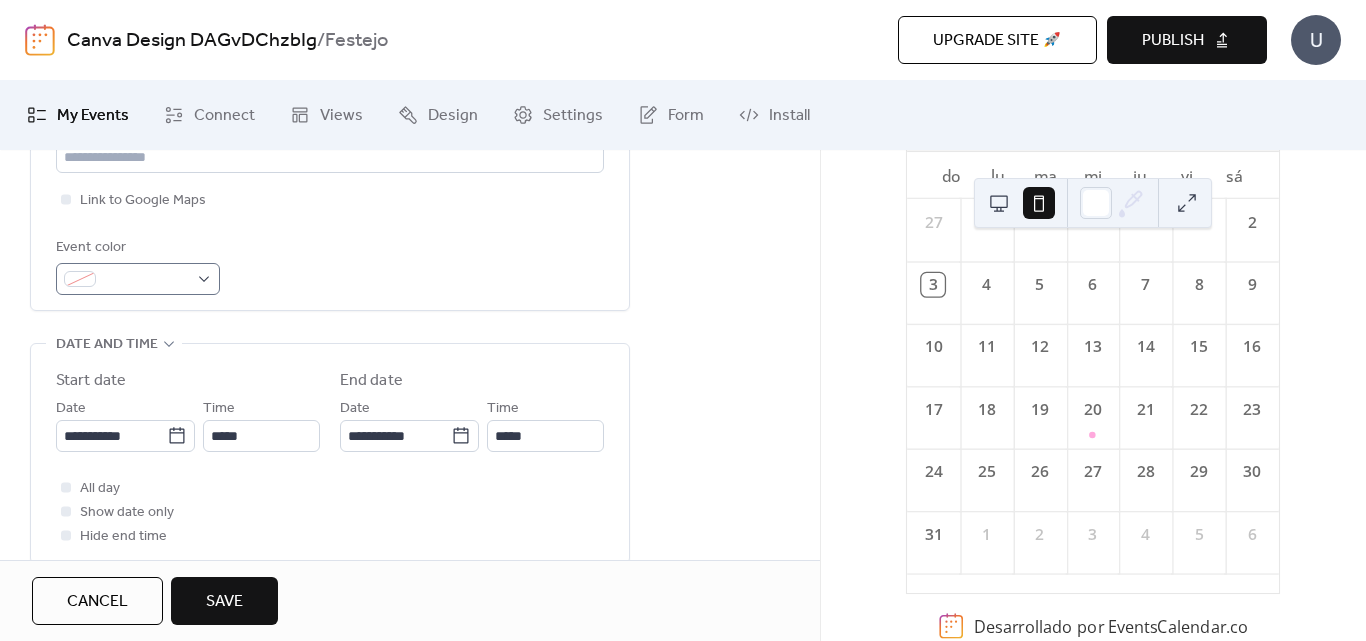 type on "**********" 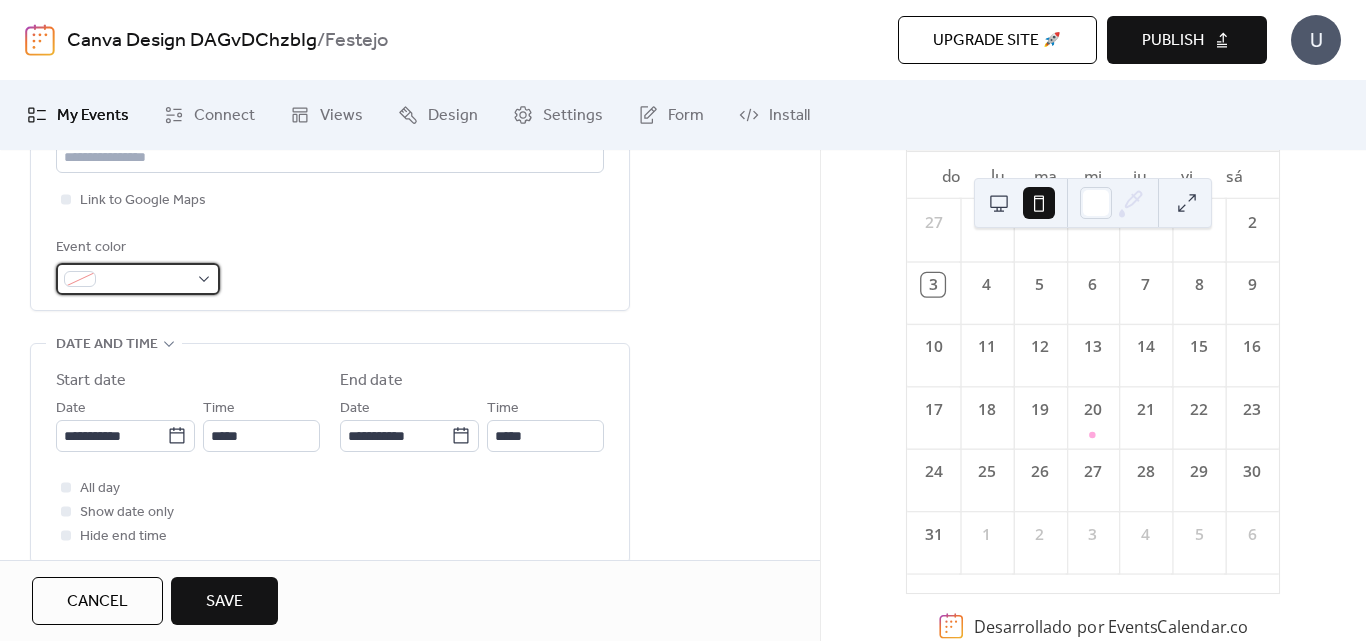 scroll, scrollTop: 0, scrollLeft: 0, axis: both 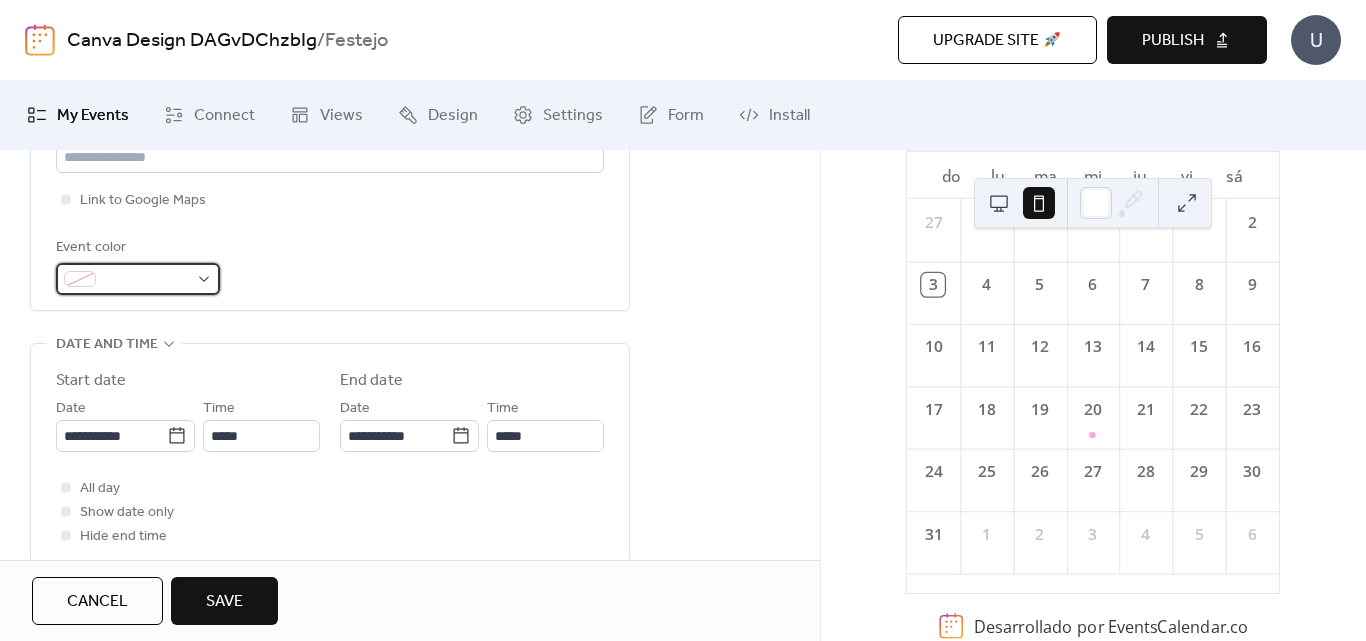 click at bounding box center [146, 280] 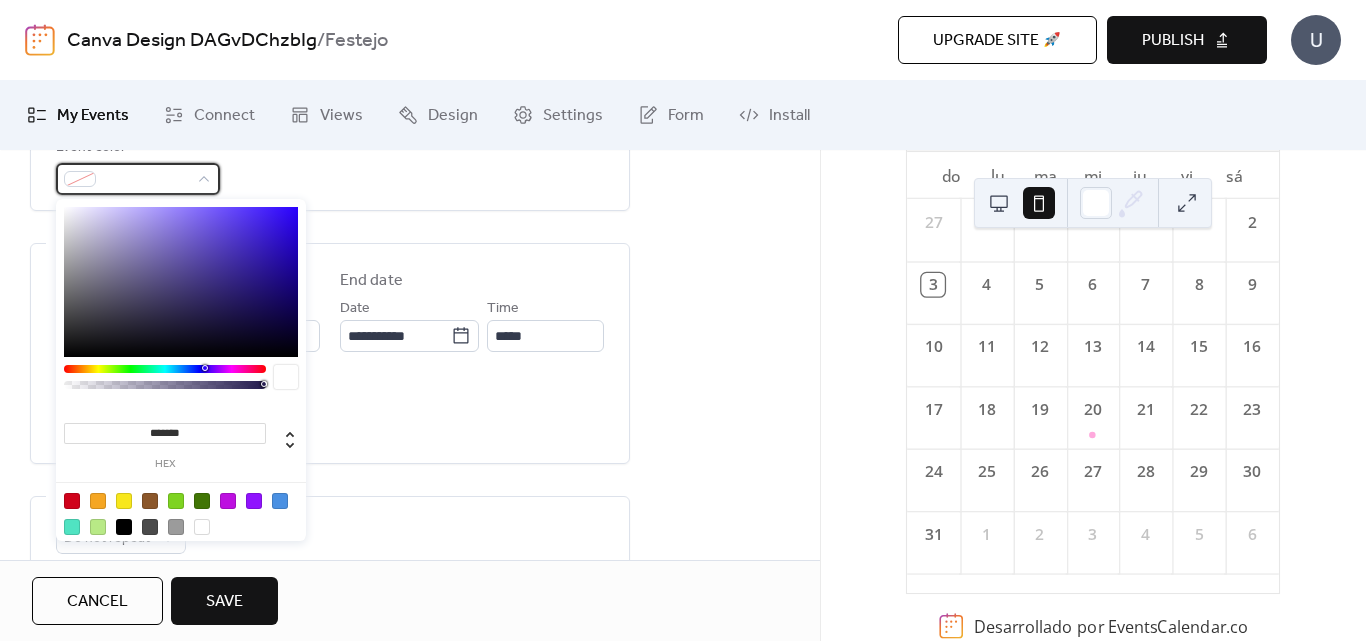 scroll, scrollTop: 800, scrollLeft: 0, axis: vertical 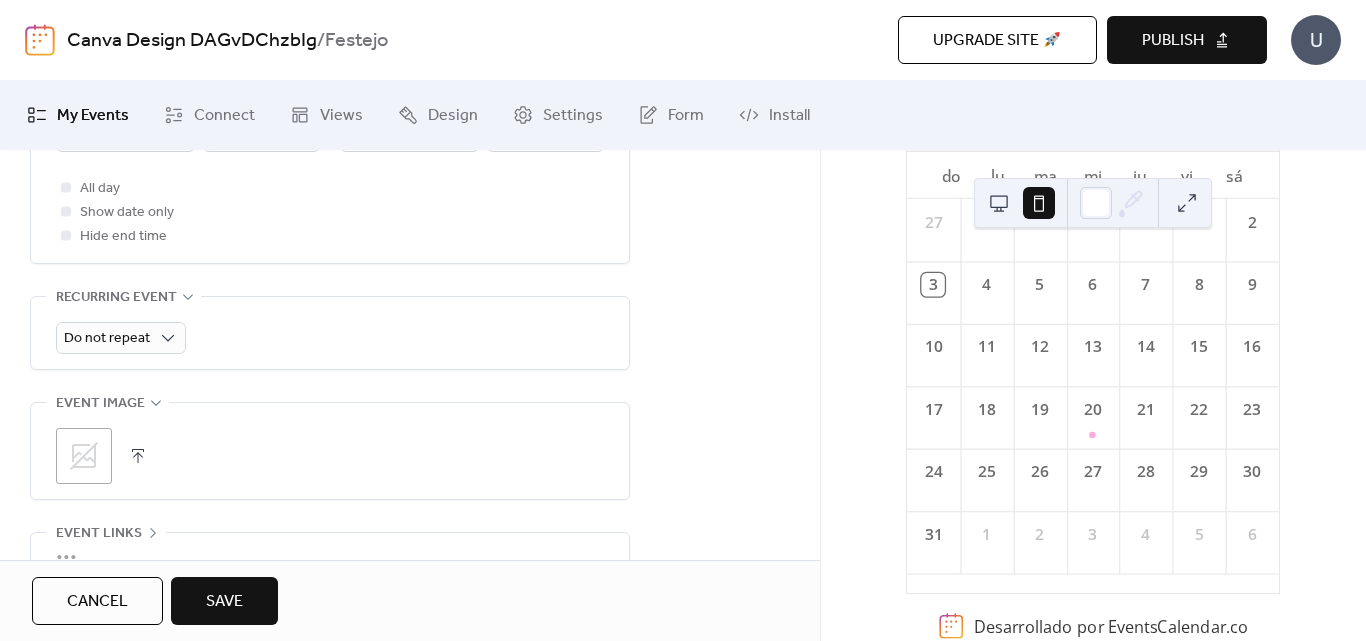 click on ";" at bounding box center (330, 456) 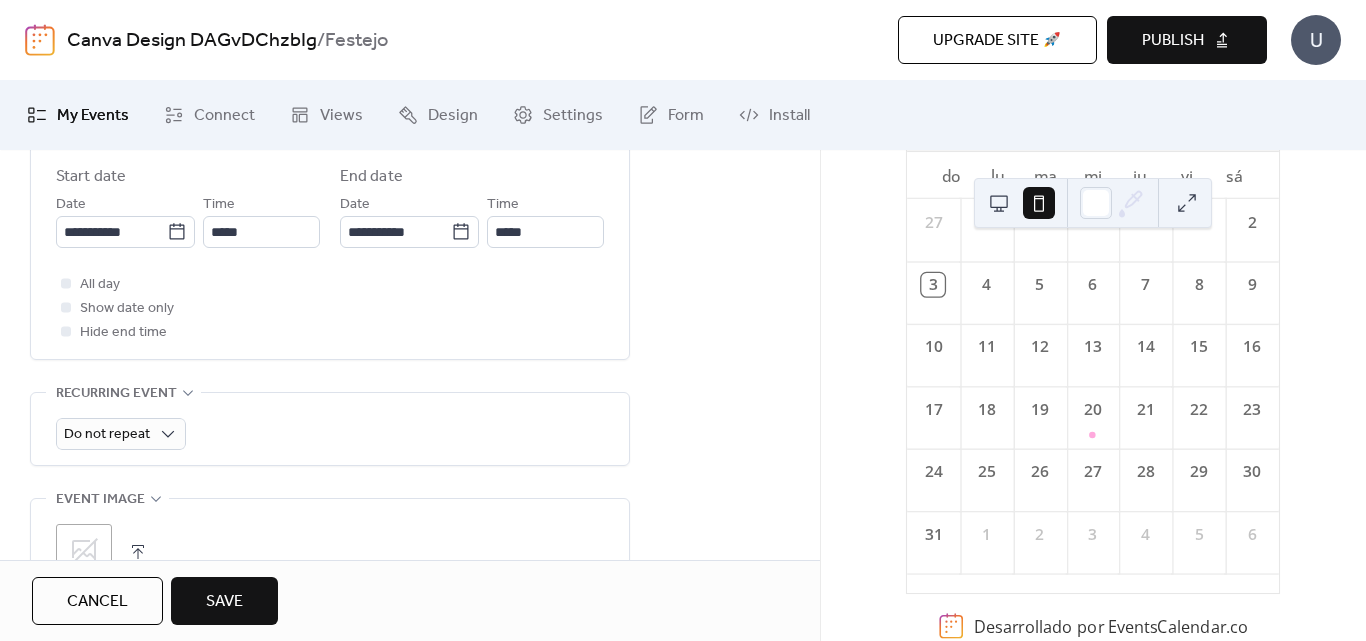 scroll, scrollTop: 588, scrollLeft: 0, axis: vertical 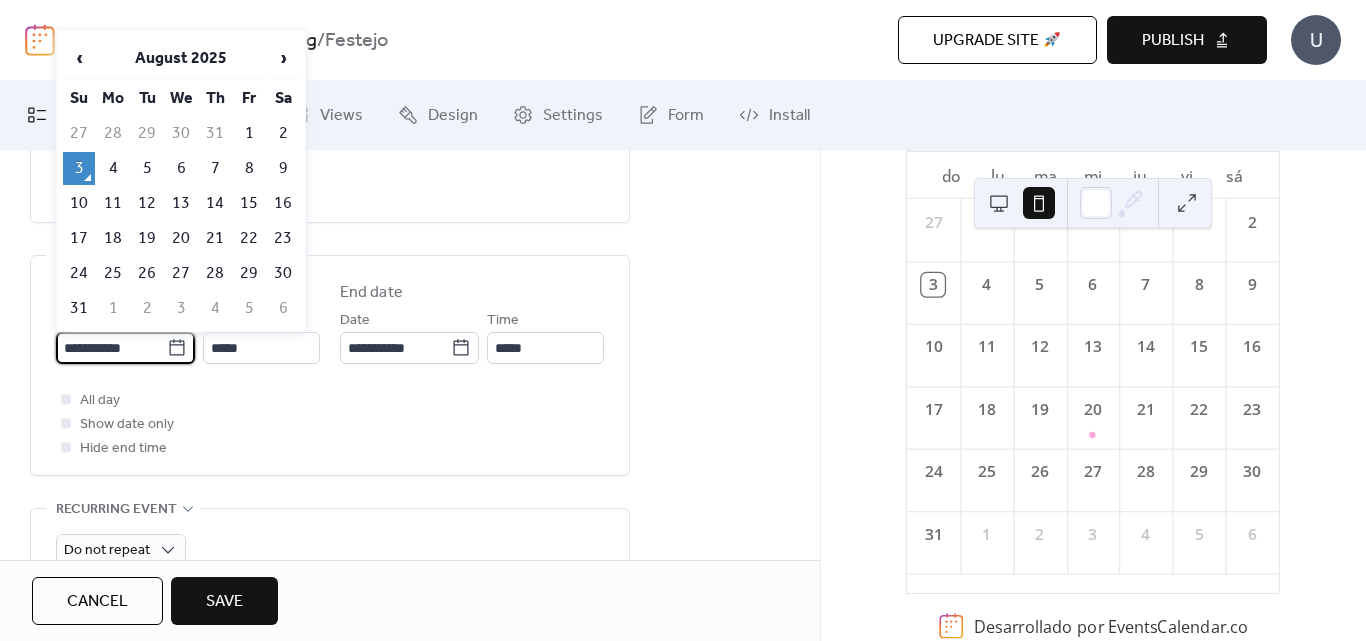 click on "**********" at bounding box center (111, 348) 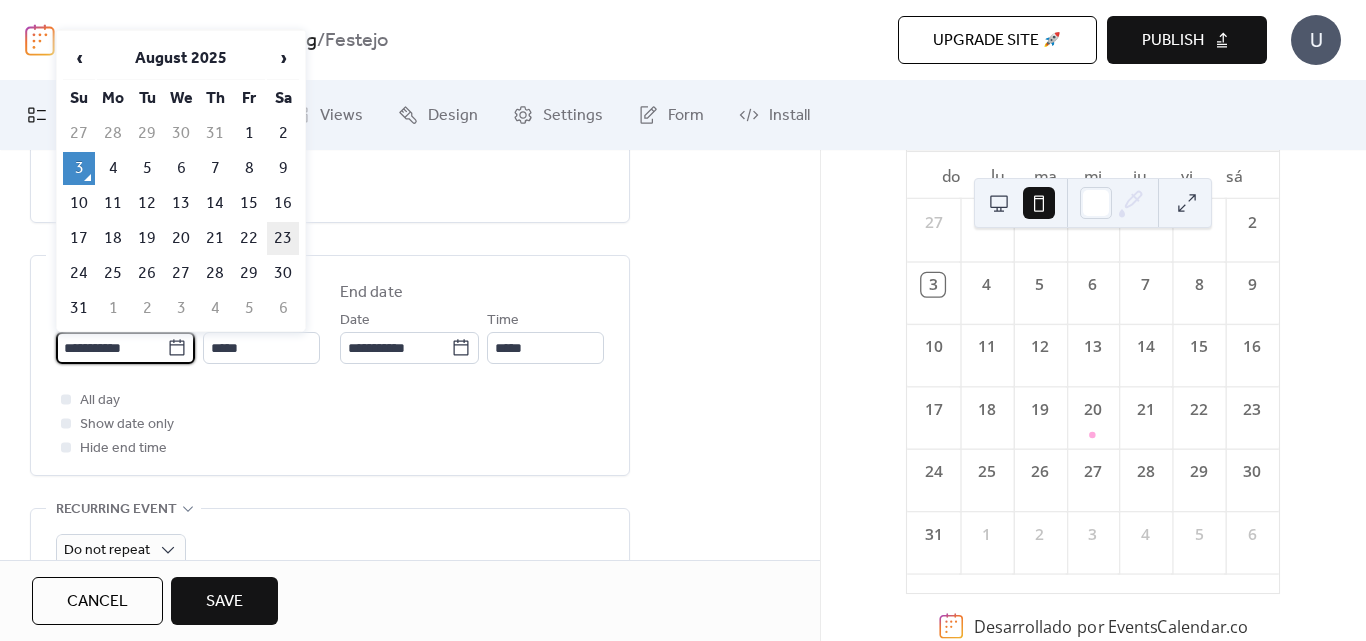 click on "23" at bounding box center [283, 238] 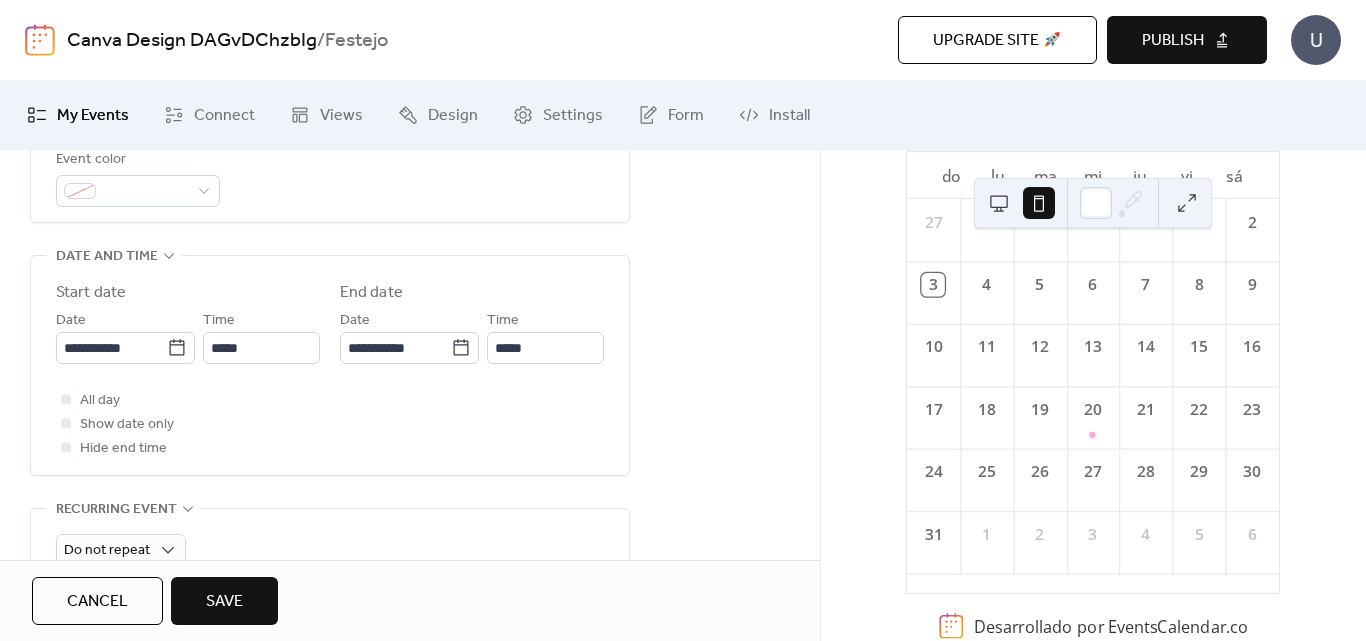 click on "All day Show date only Hide end time" at bounding box center (330, 424) 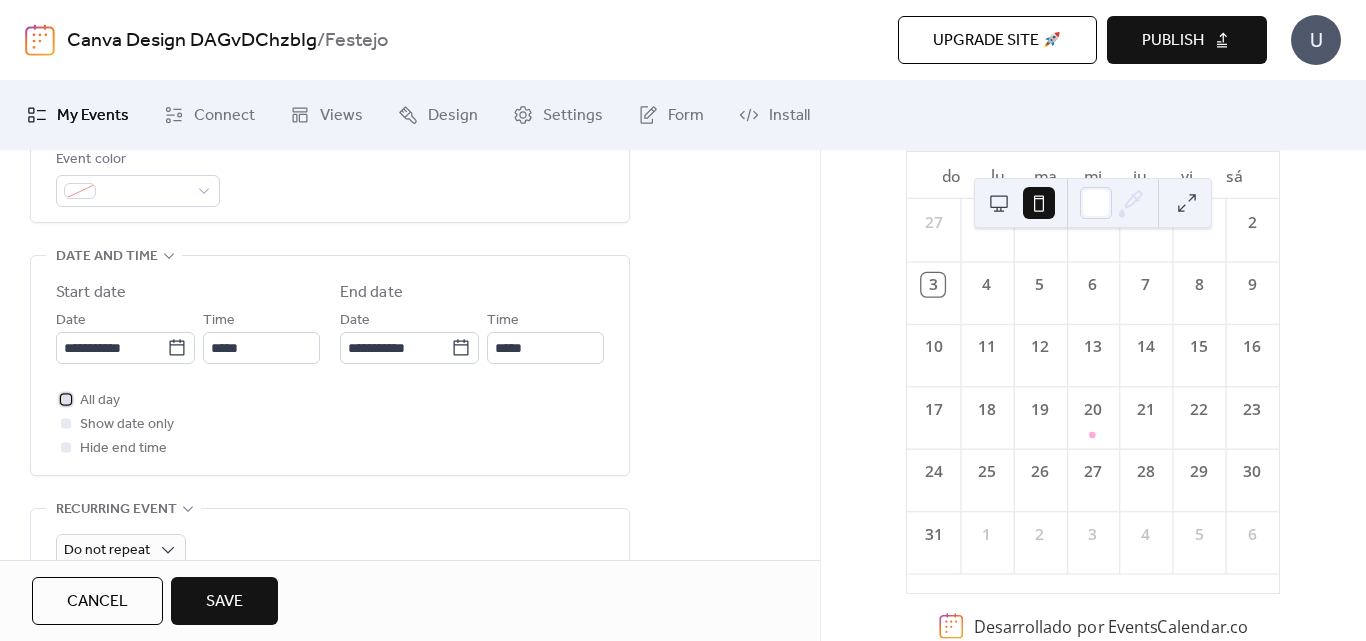click on "All day" at bounding box center (100, 401) 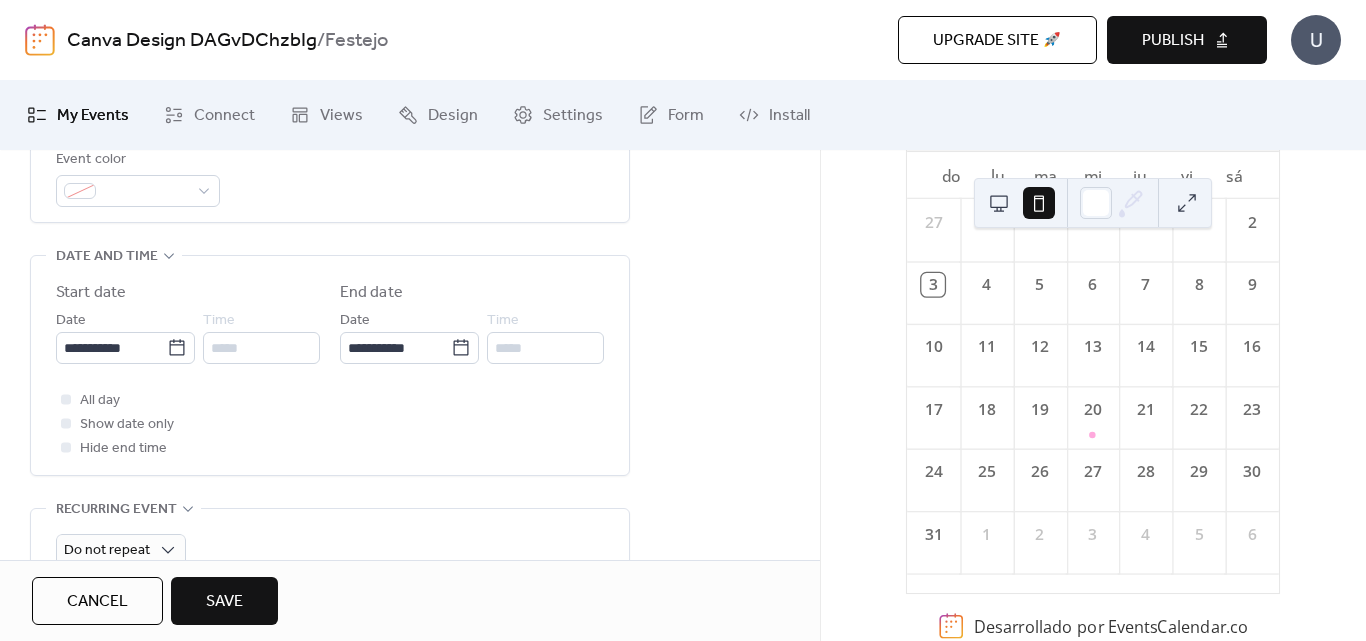 click on "Save" at bounding box center [224, 601] 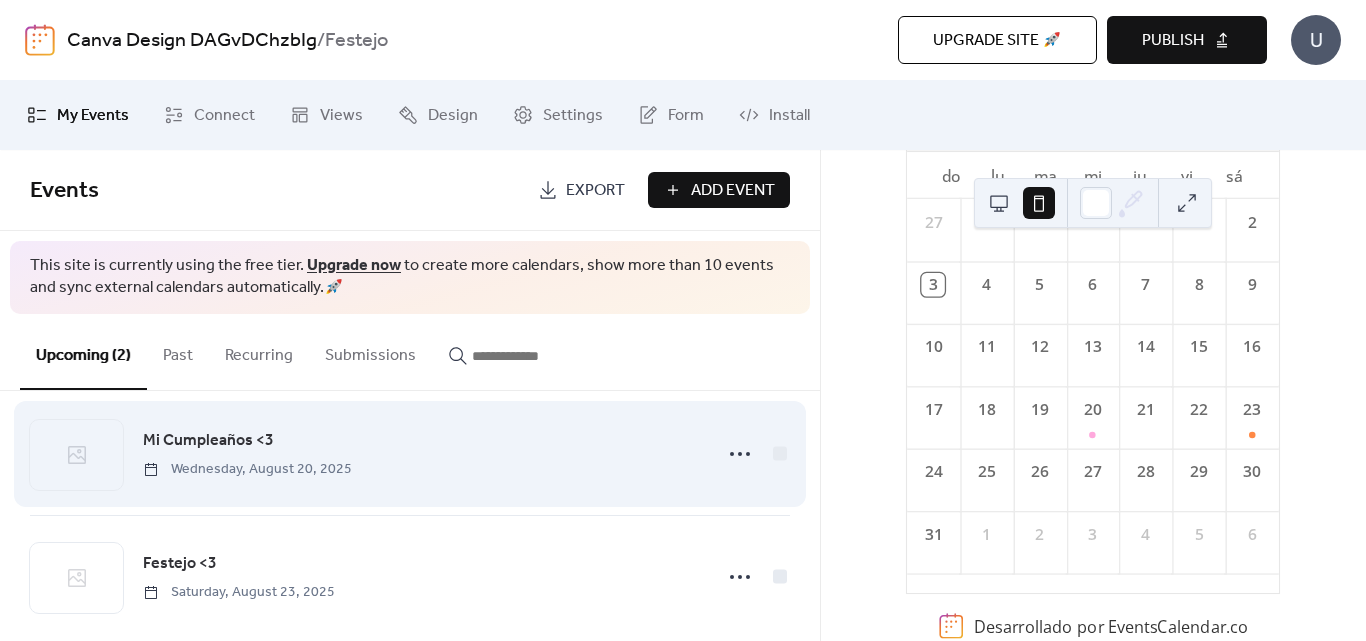 scroll, scrollTop: 55, scrollLeft: 0, axis: vertical 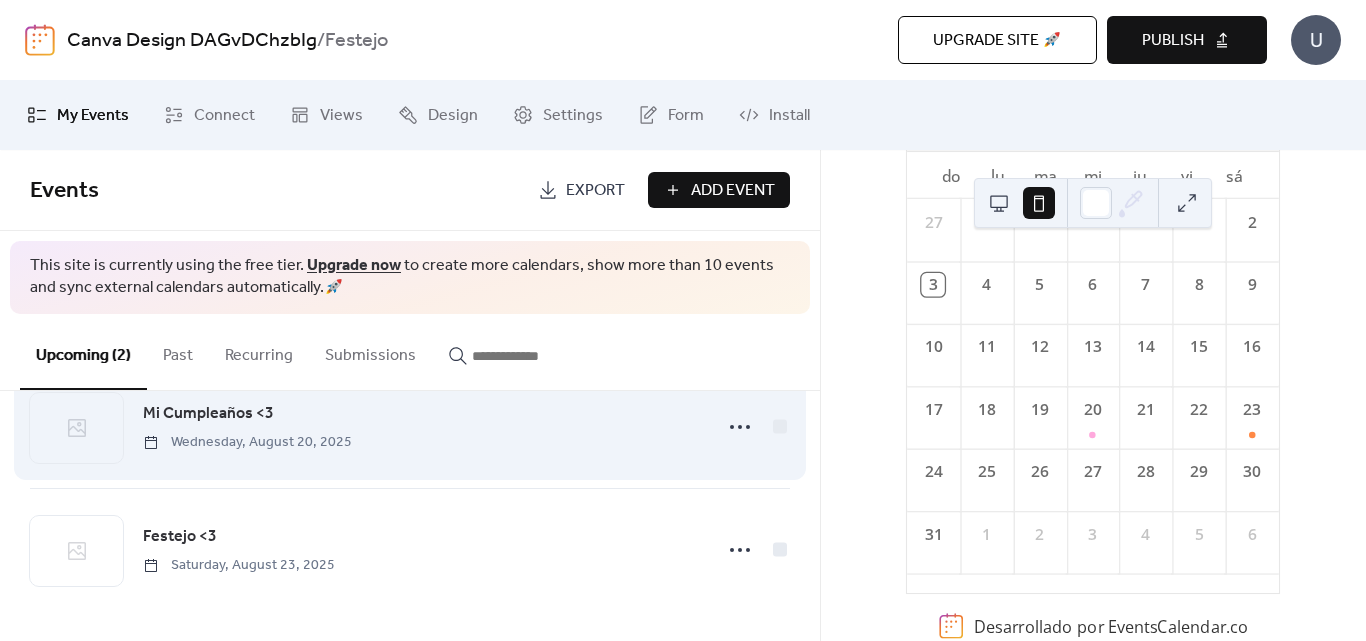 click on "Mi Cumpleaños <3 Wednesday, August 20, [YEAR]" at bounding box center (421, 426) 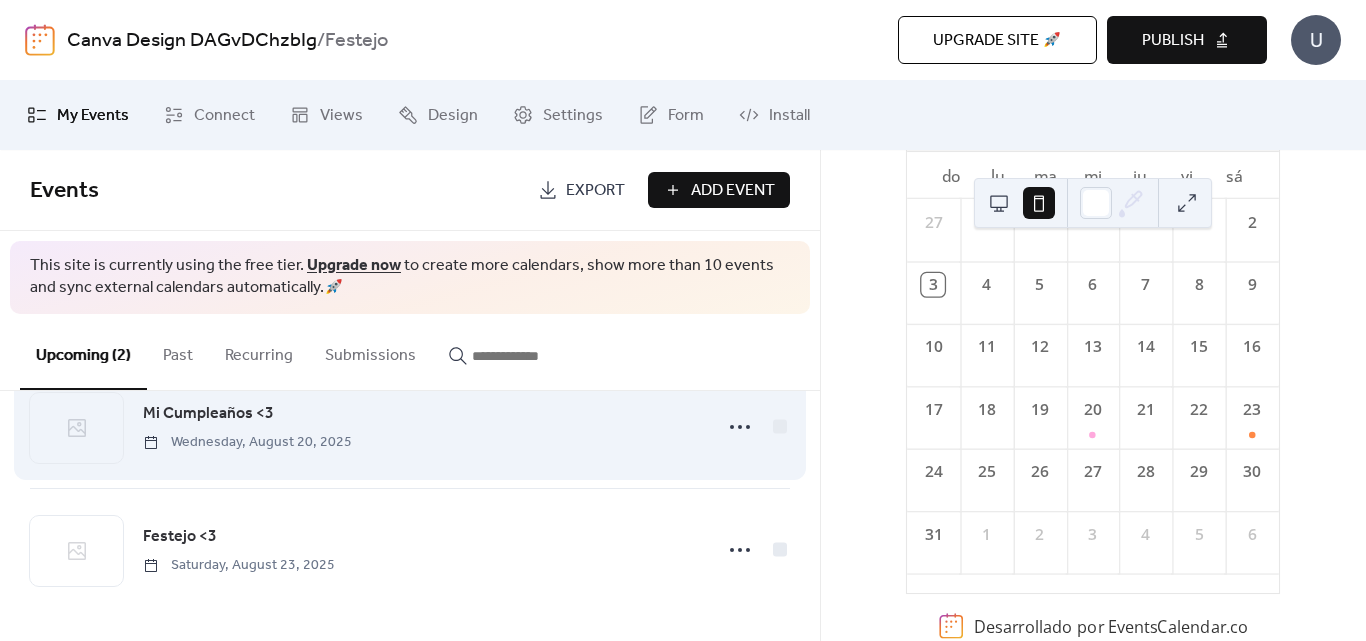 click on "Mi Cumpleaños <3 Wednesday, August 20, [YEAR]" at bounding box center [421, 426] 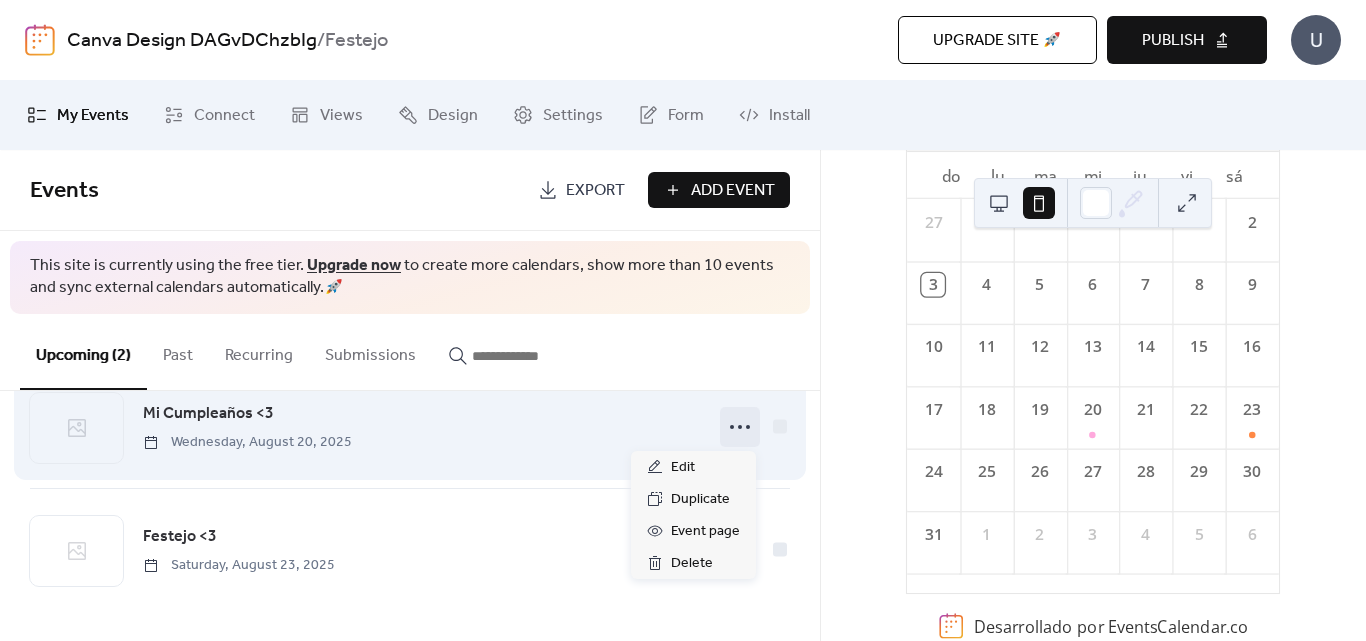 click 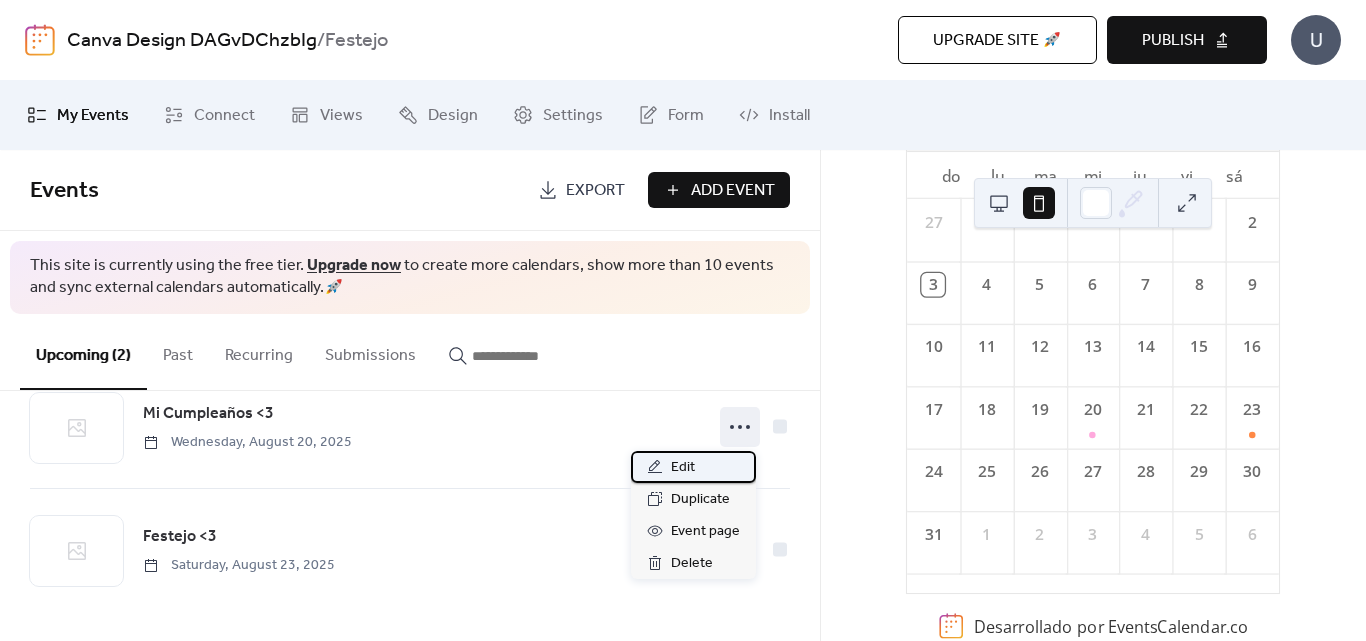 click on "Edit" at bounding box center (693, 467) 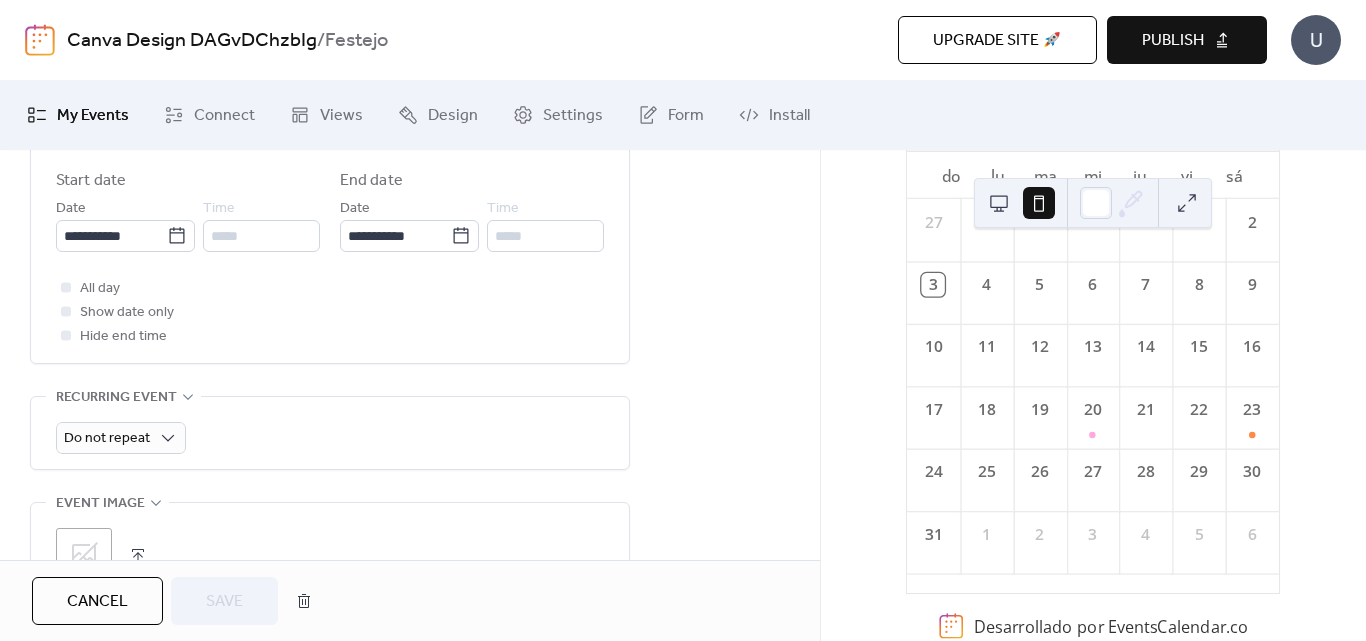scroll, scrollTop: 500, scrollLeft: 0, axis: vertical 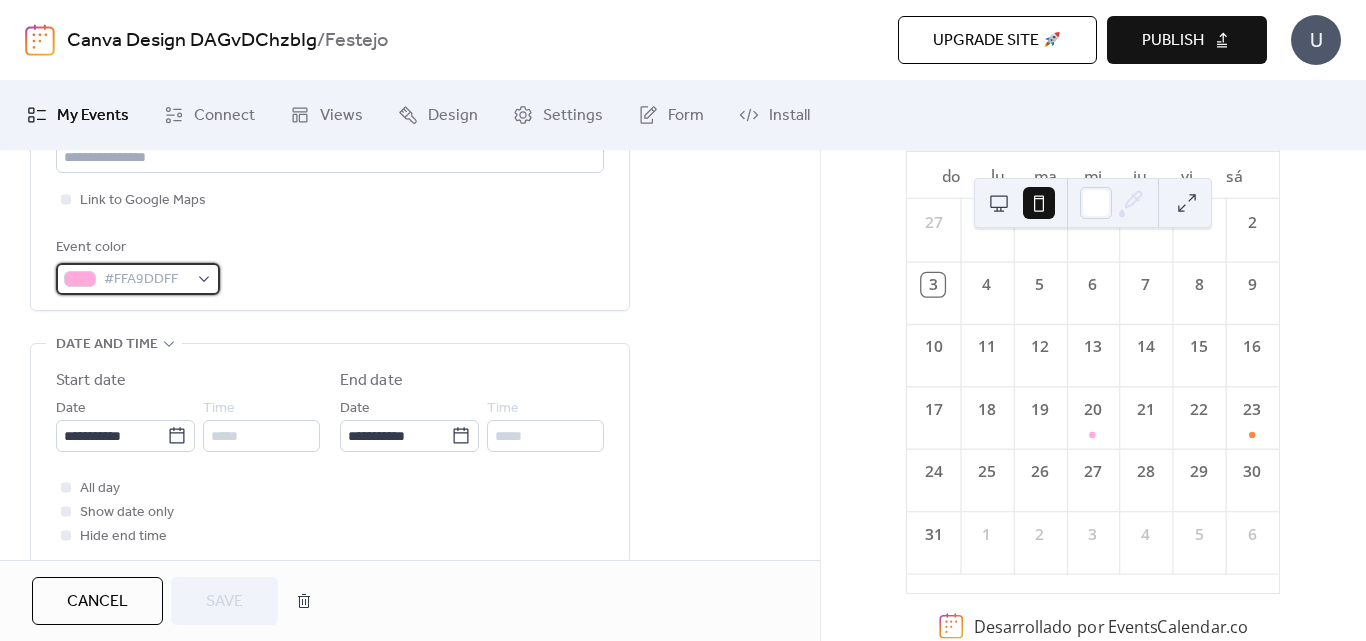 click at bounding box center (80, 279) 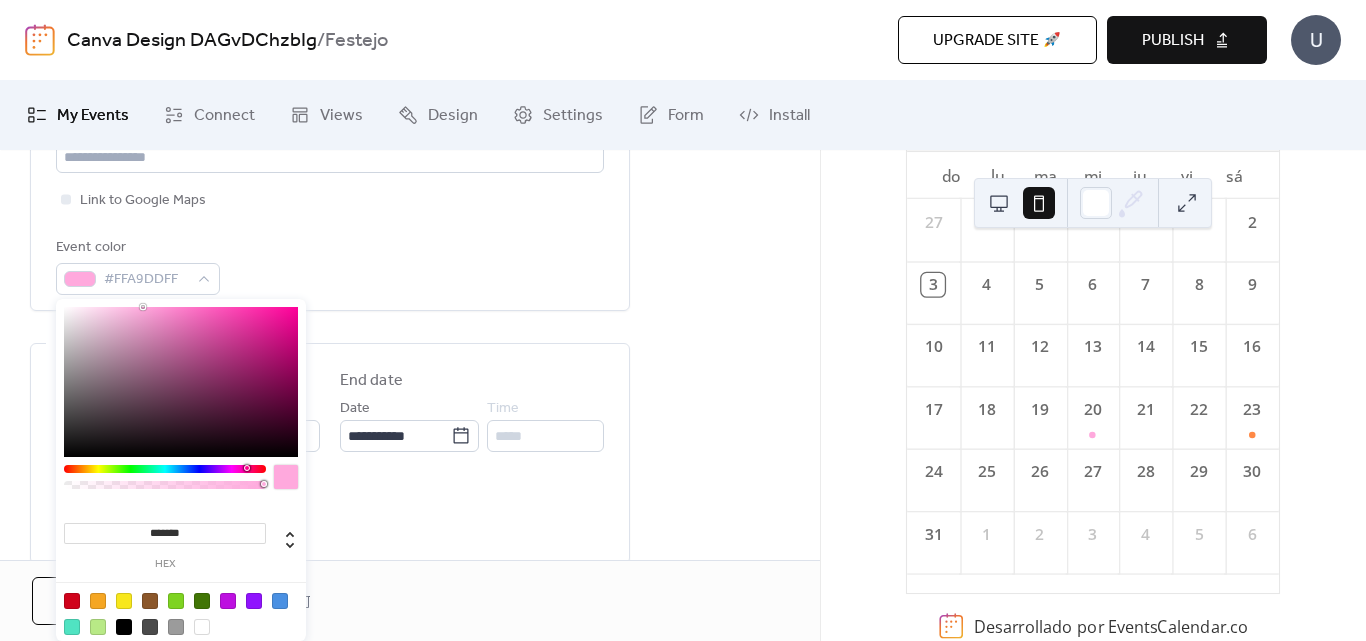 click on "*******" at bounding box center (165, 533) 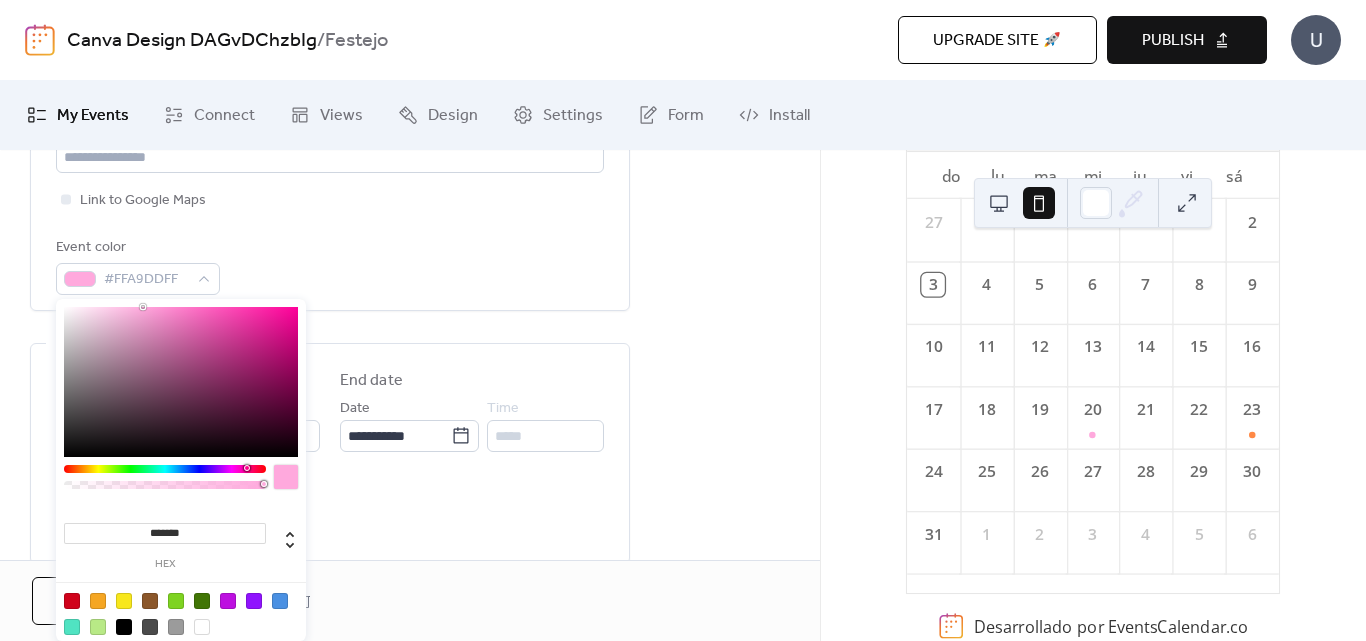 click on "**********" at bounding box center [330, 391] 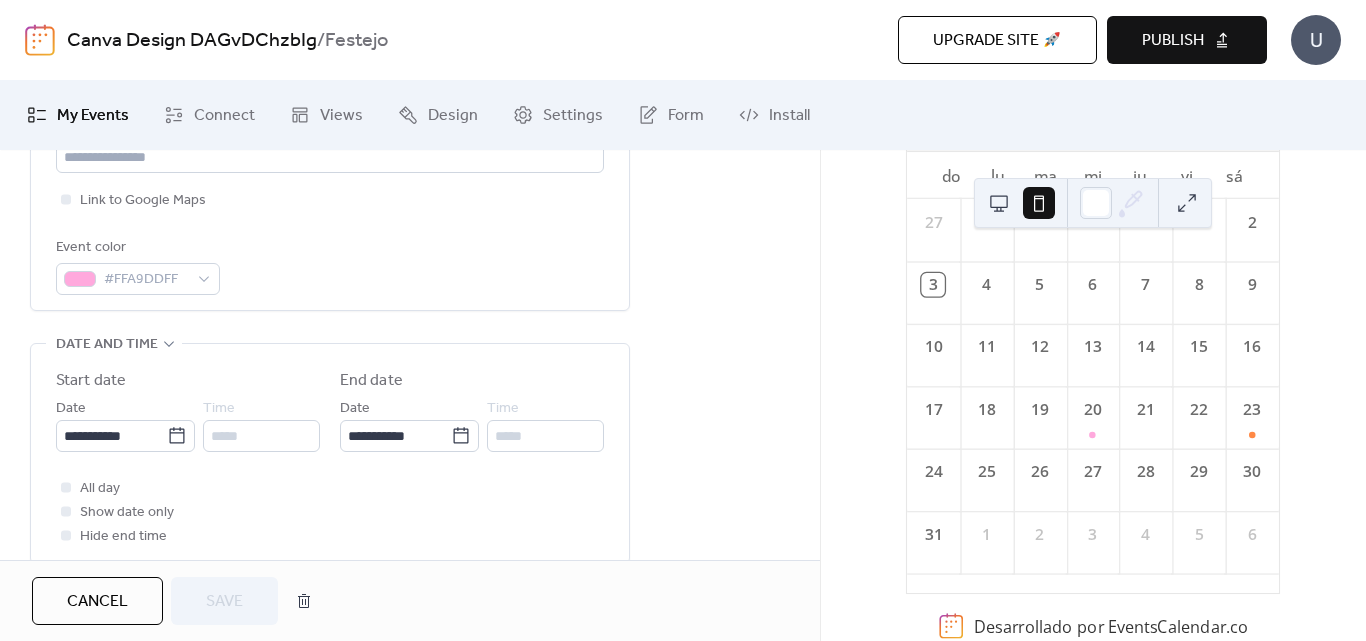 click on "**********" at bounding box center [410, 402] 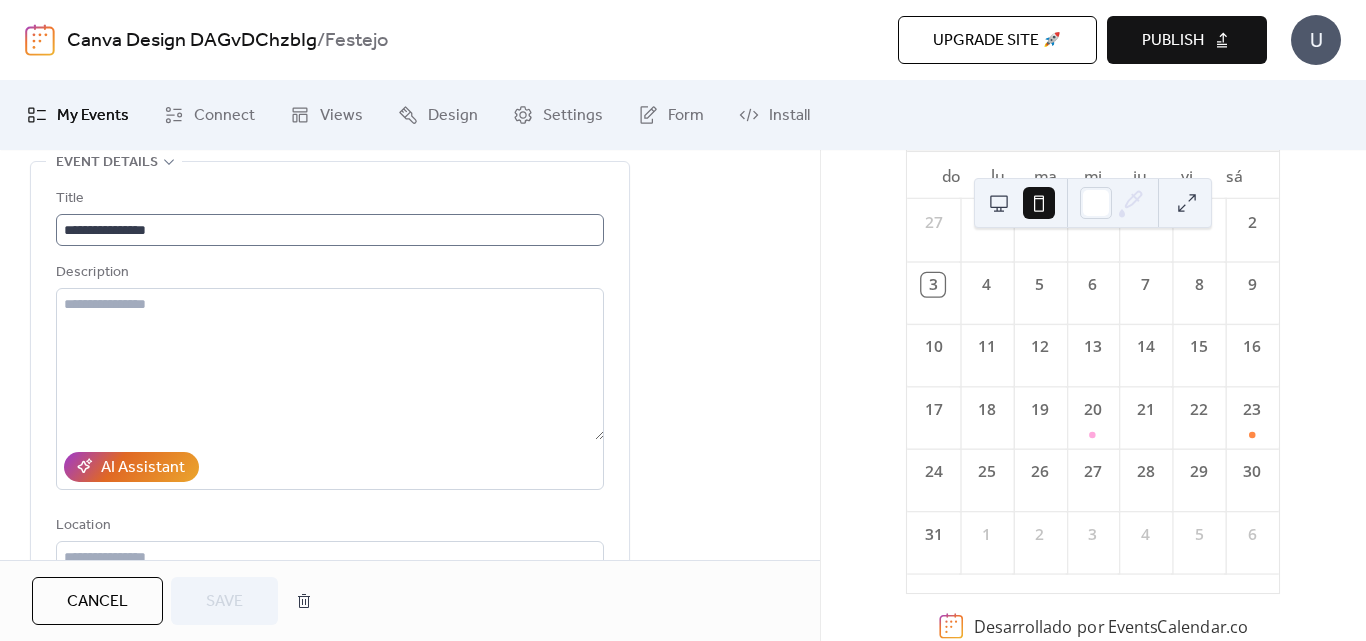 scroll, scrollTop: 0, scrollLeft: 0, axis: both 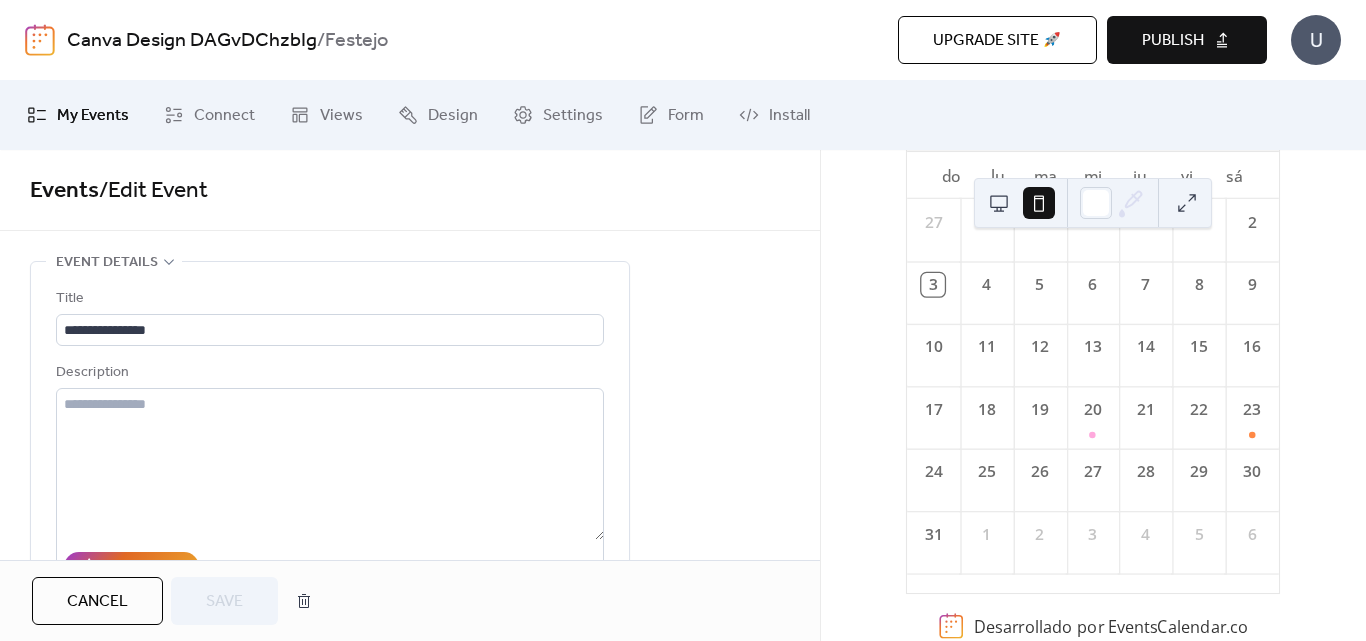 click on "My Events" at bounding box center (93, 116) 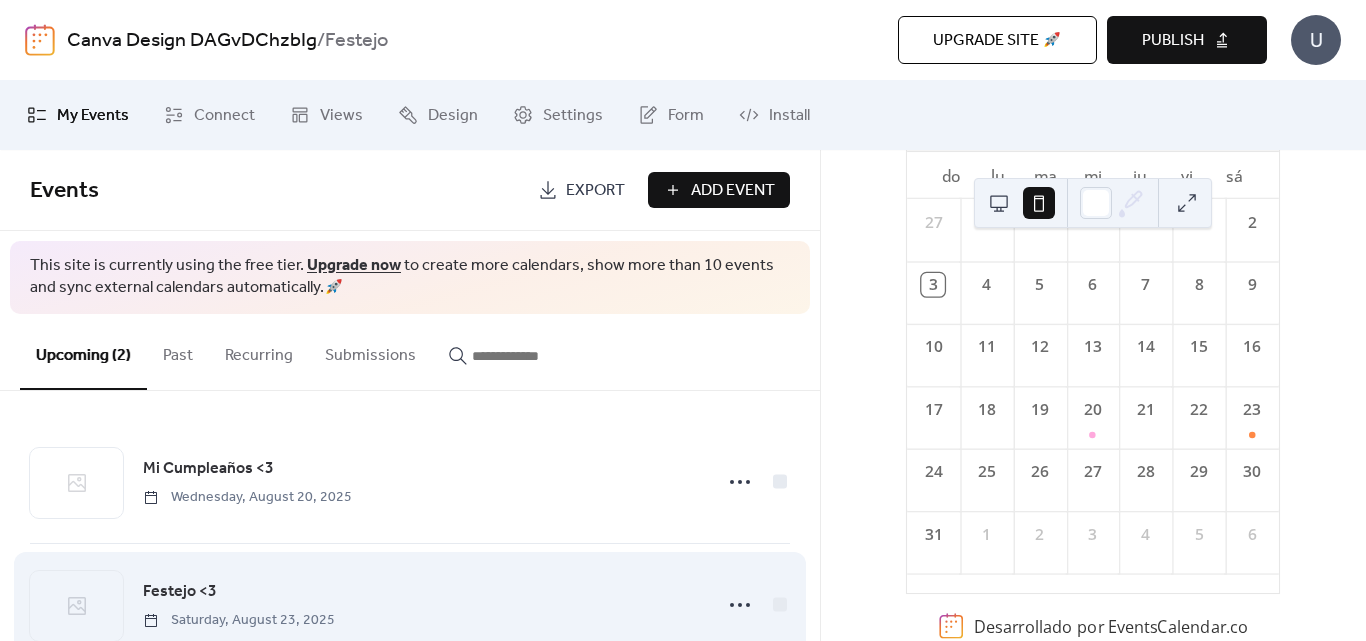scroll, scrollTop: 55, scrollLeft: 0, axis: vertical 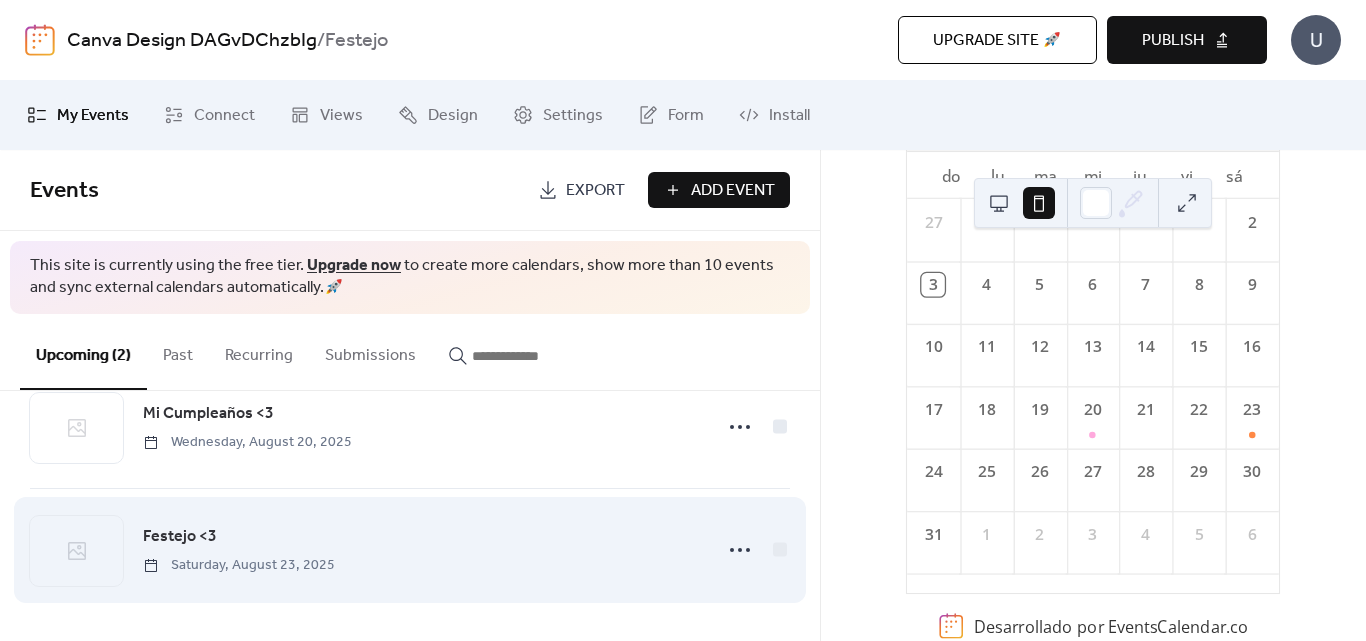 click on "Festejo <3 Saturday, August 23, [YEAR]" at bounding box center (421, 549) 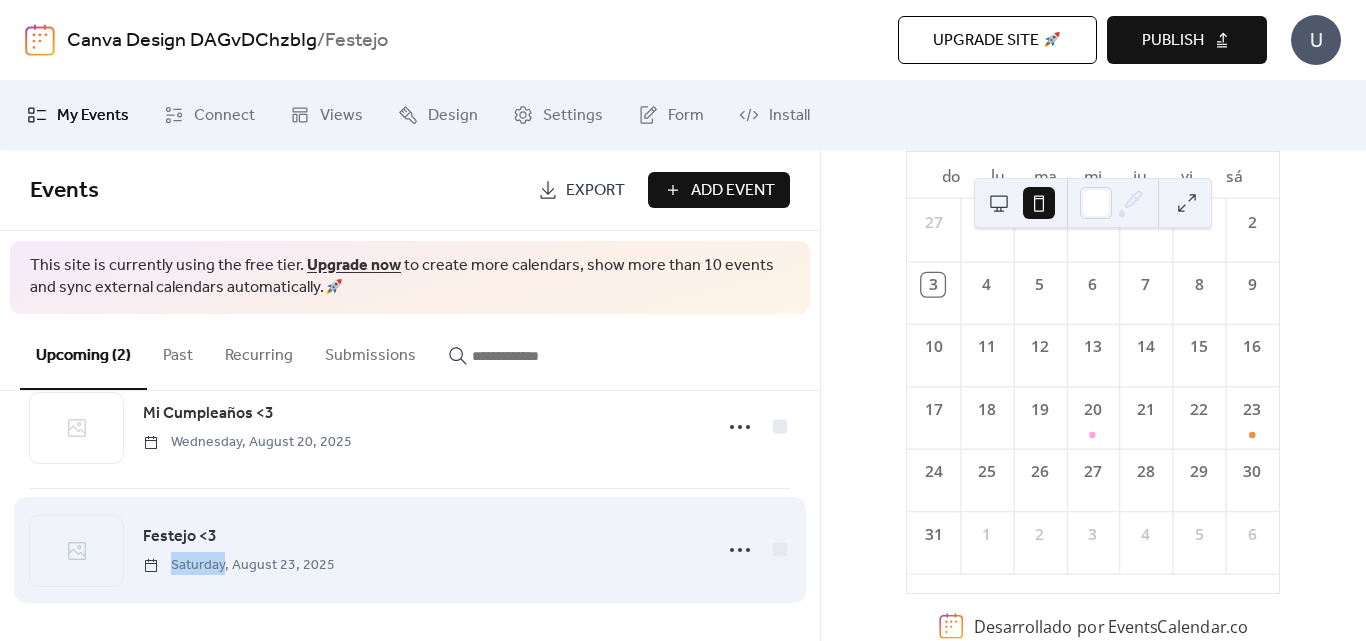 click on "Festejo <3 Saturday, August 23, [YEAR]" at bounding box center (421, 549) 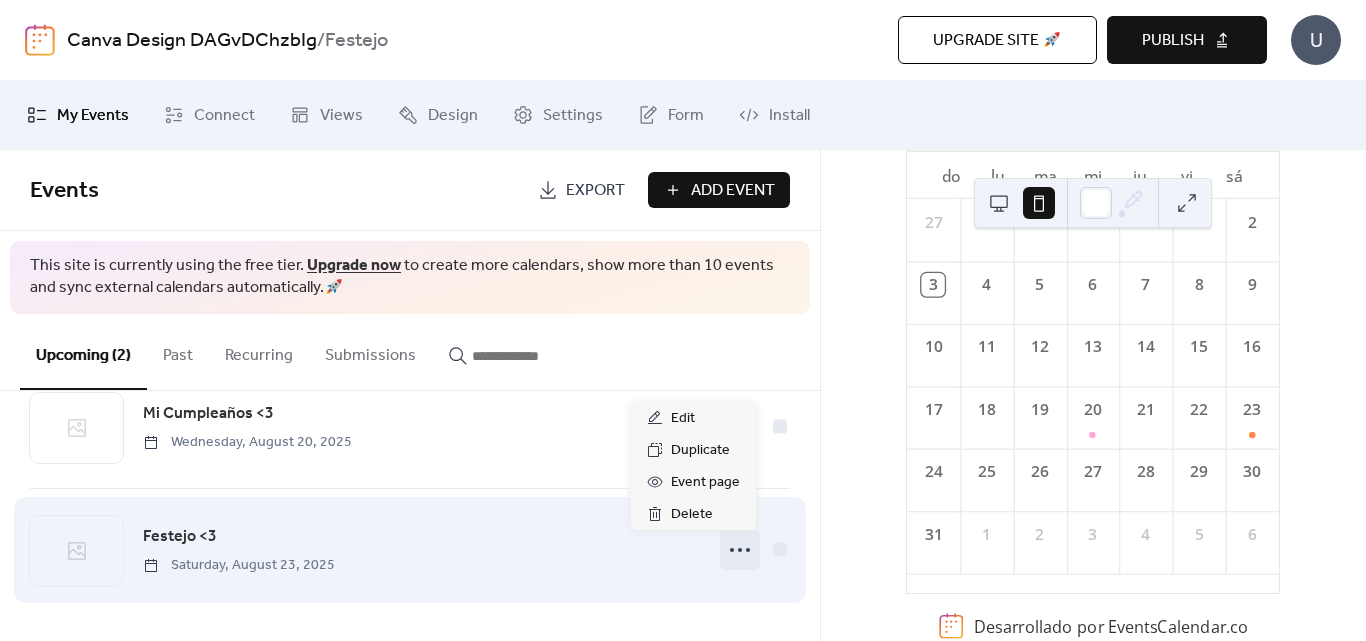 click 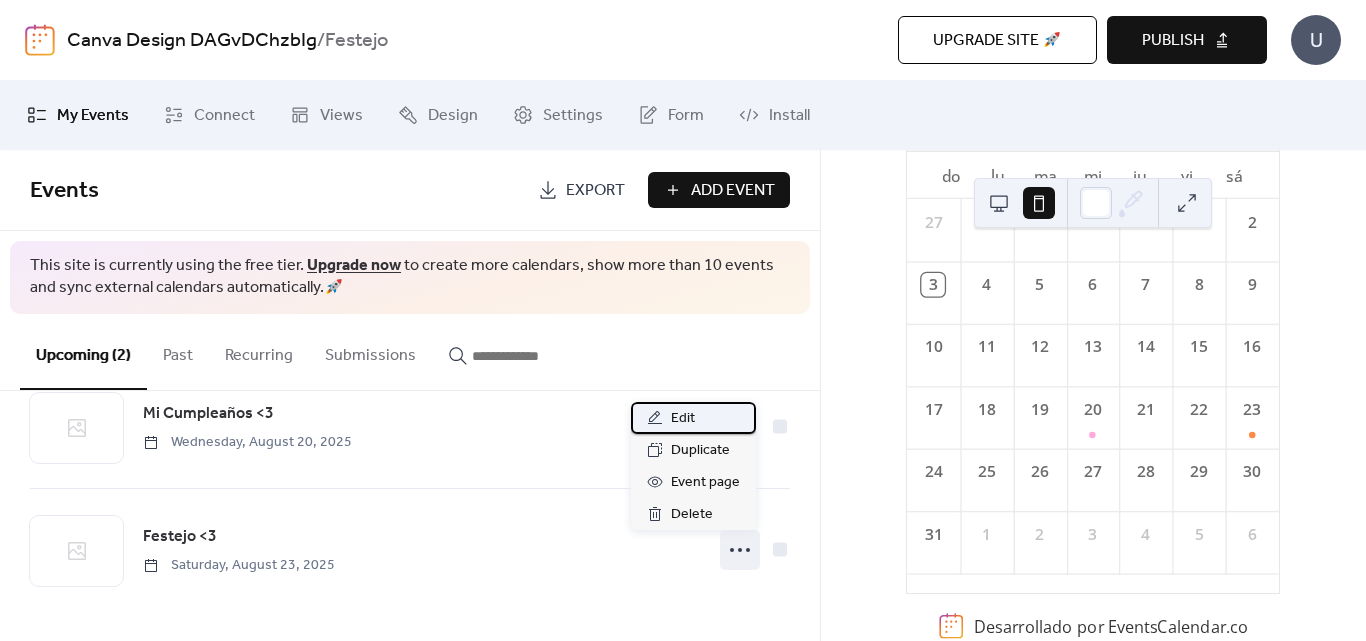 click on "Edit" at bounding box center [683, 419] 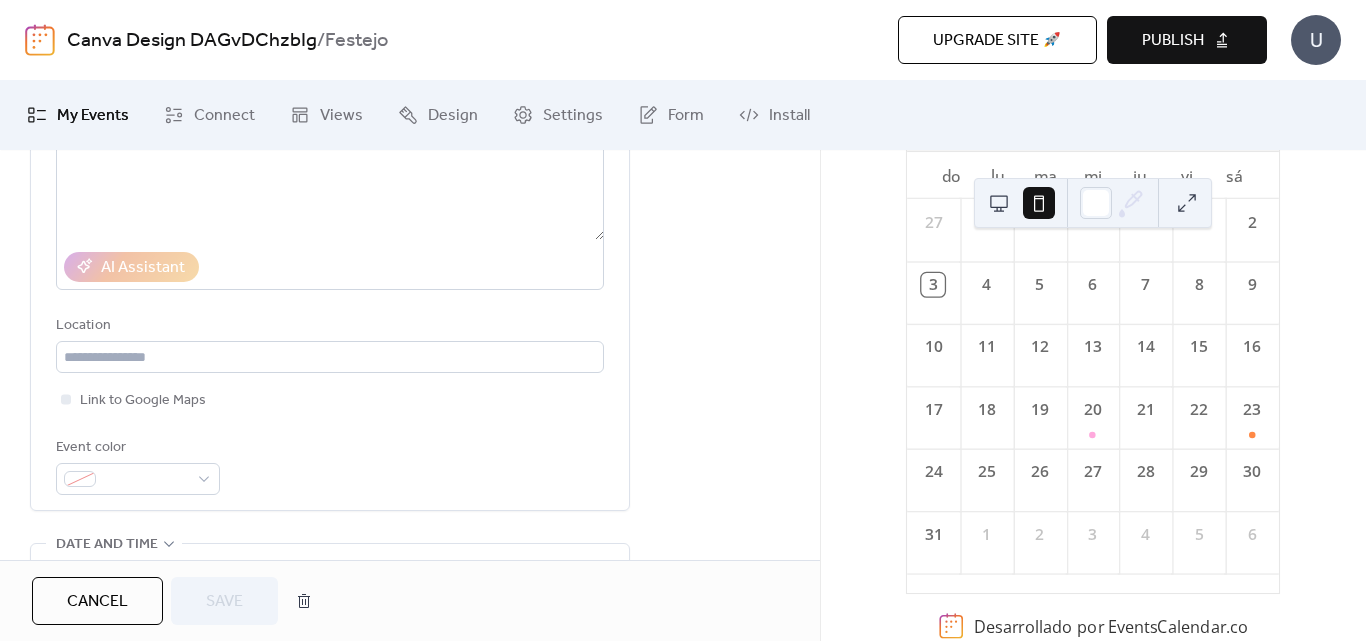 scroll, scrollTop: 400, scrollLeft: 0, axis: vertical 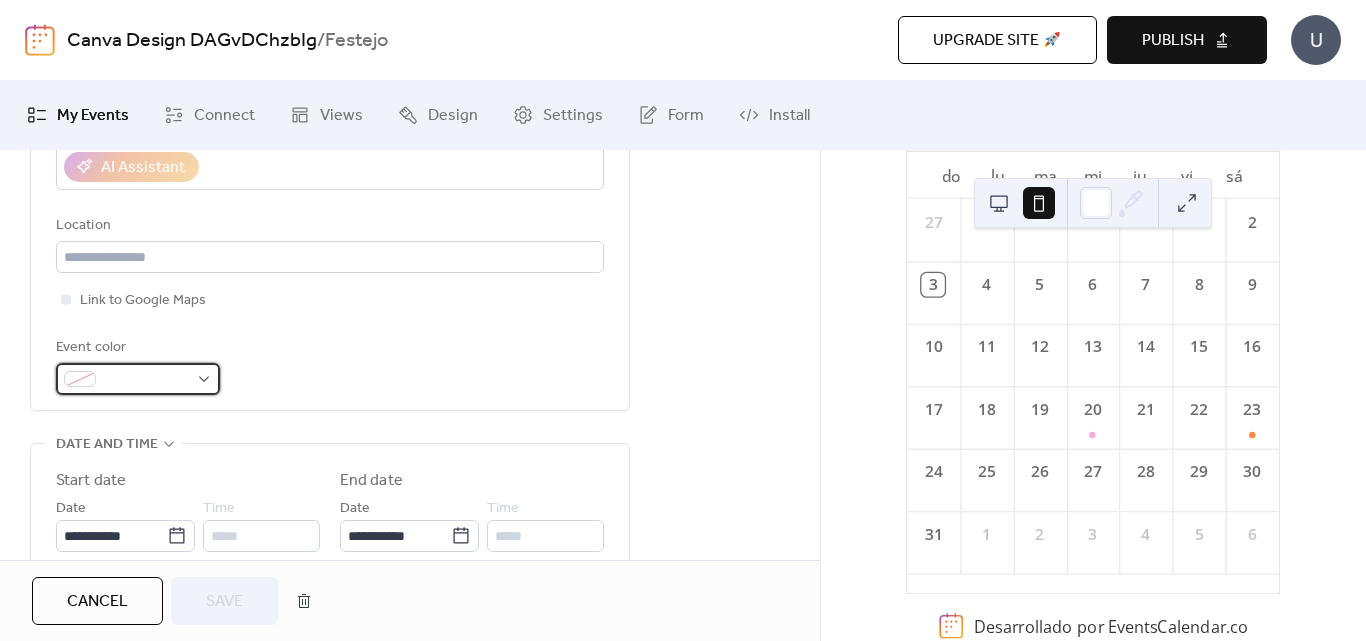 click at bounding box center [146, 380] 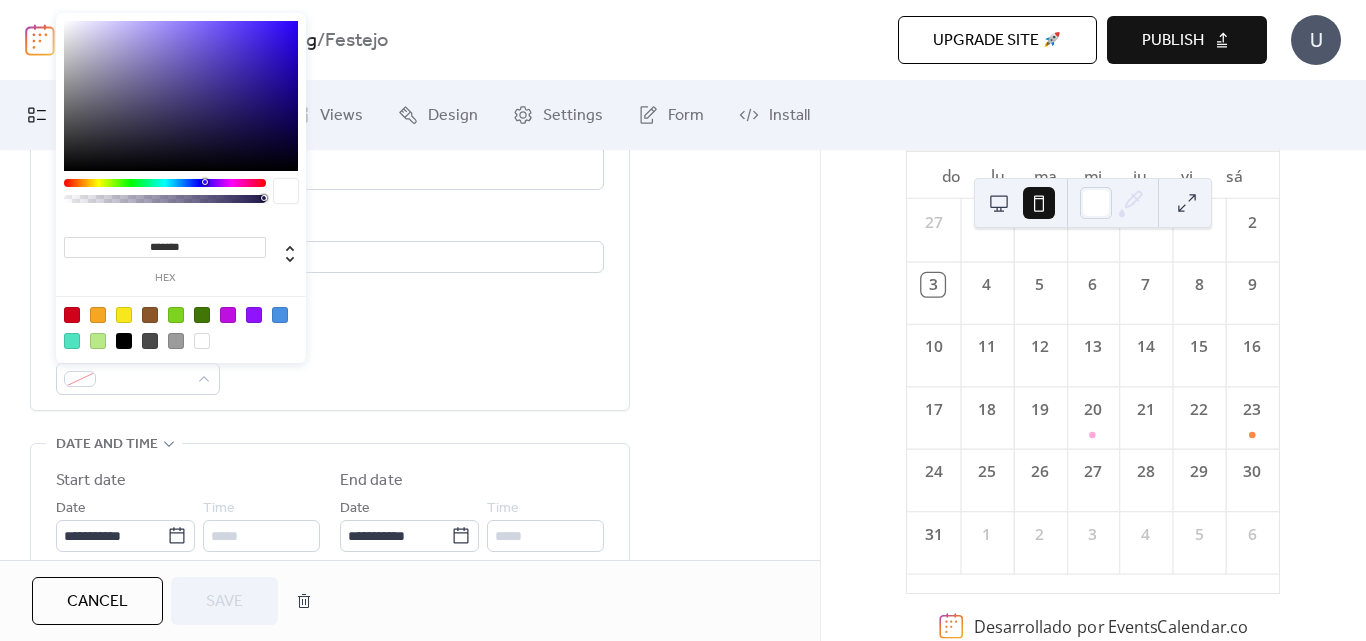 click on "*******" at bounding box center [165, 247] 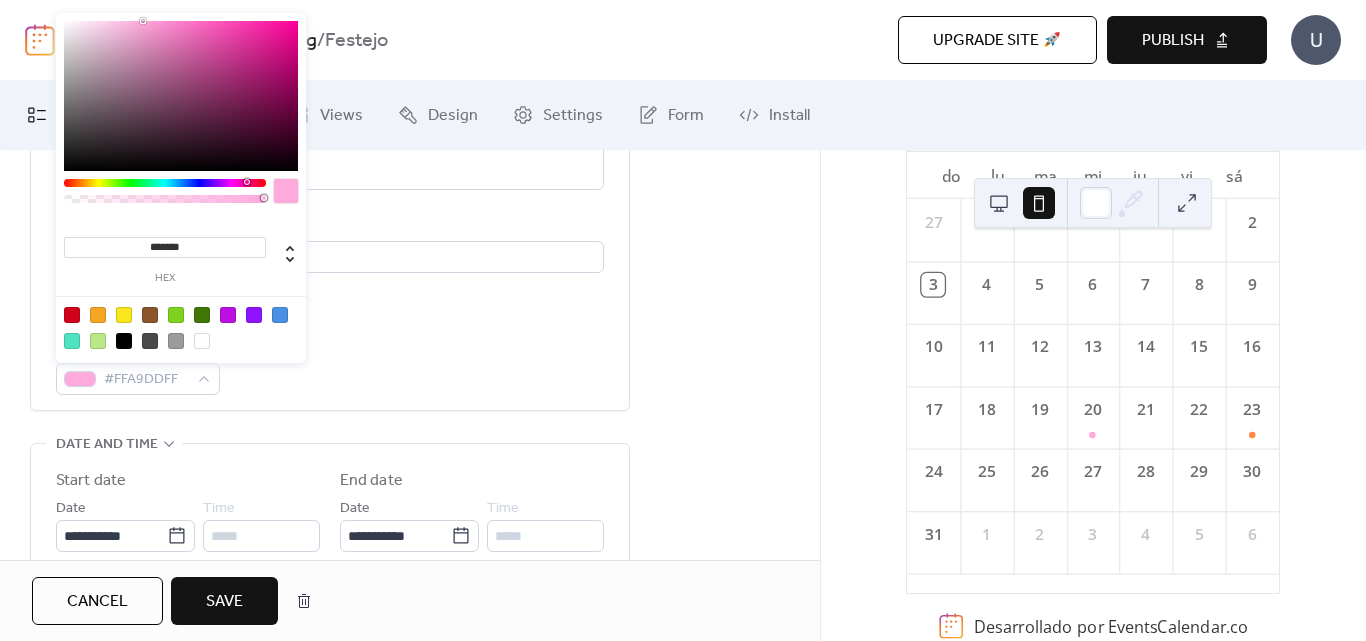 type on "*******" 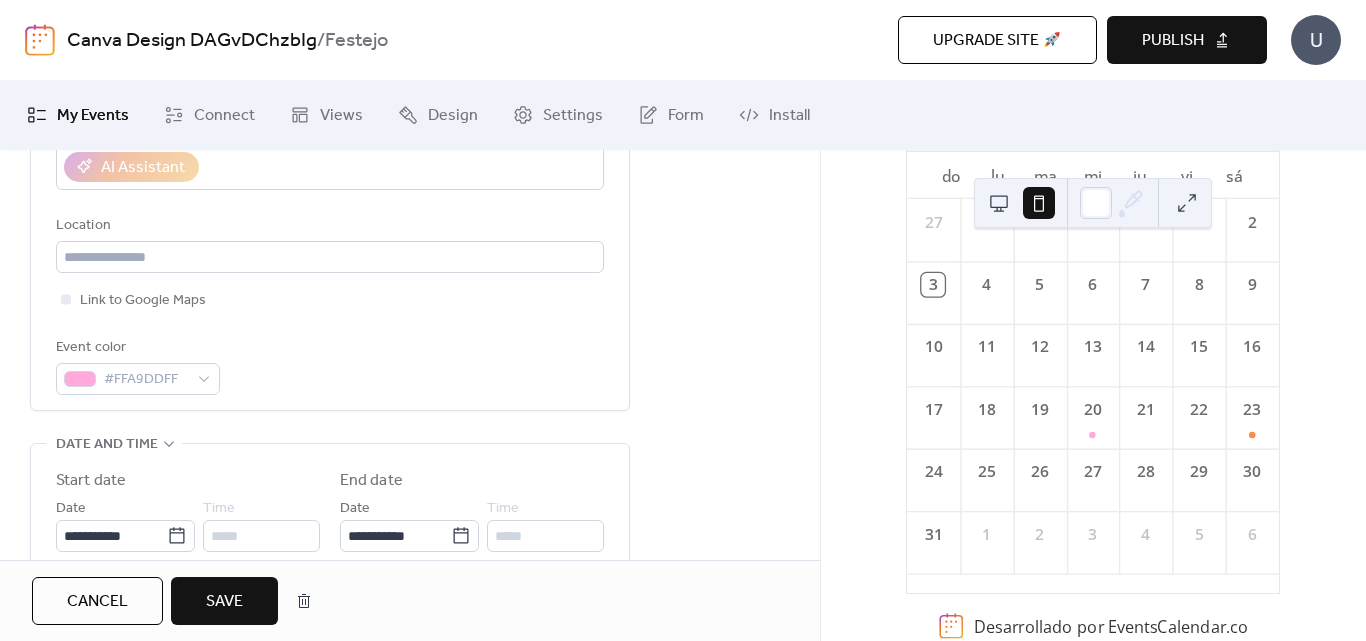 click on "**********" at bounding box center (410, 502) 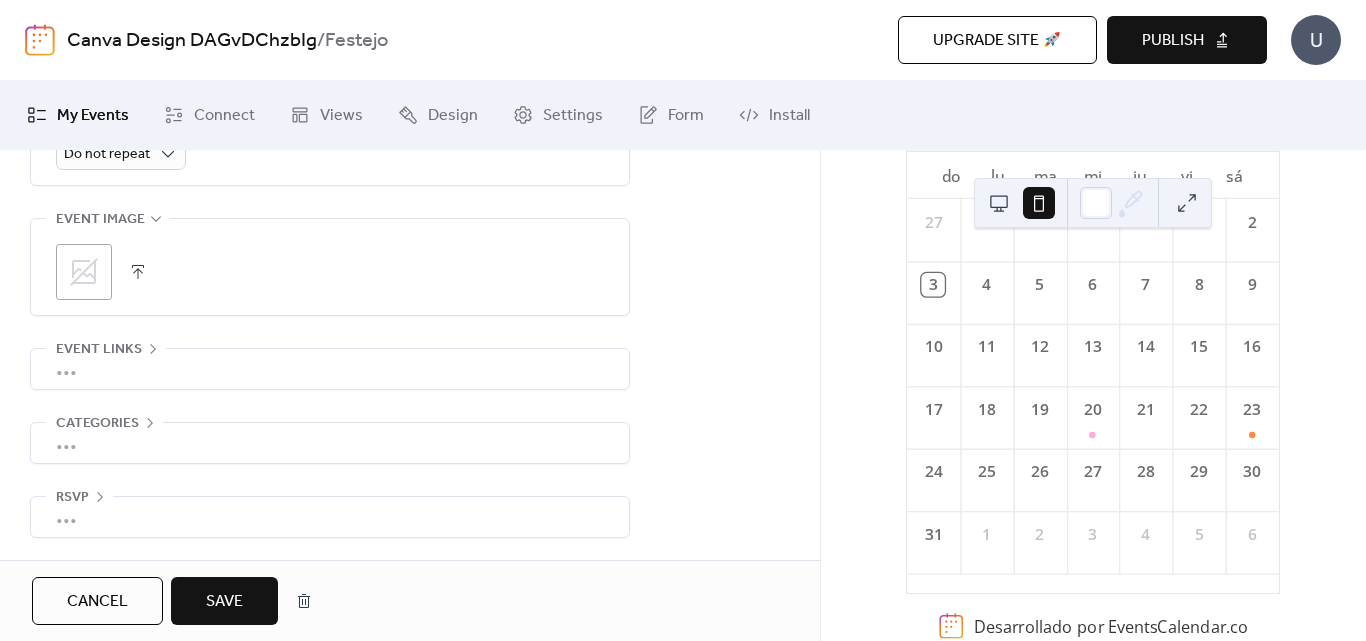 scroll, scrollTop: 988, scrollLeft: 0, axis: vertical 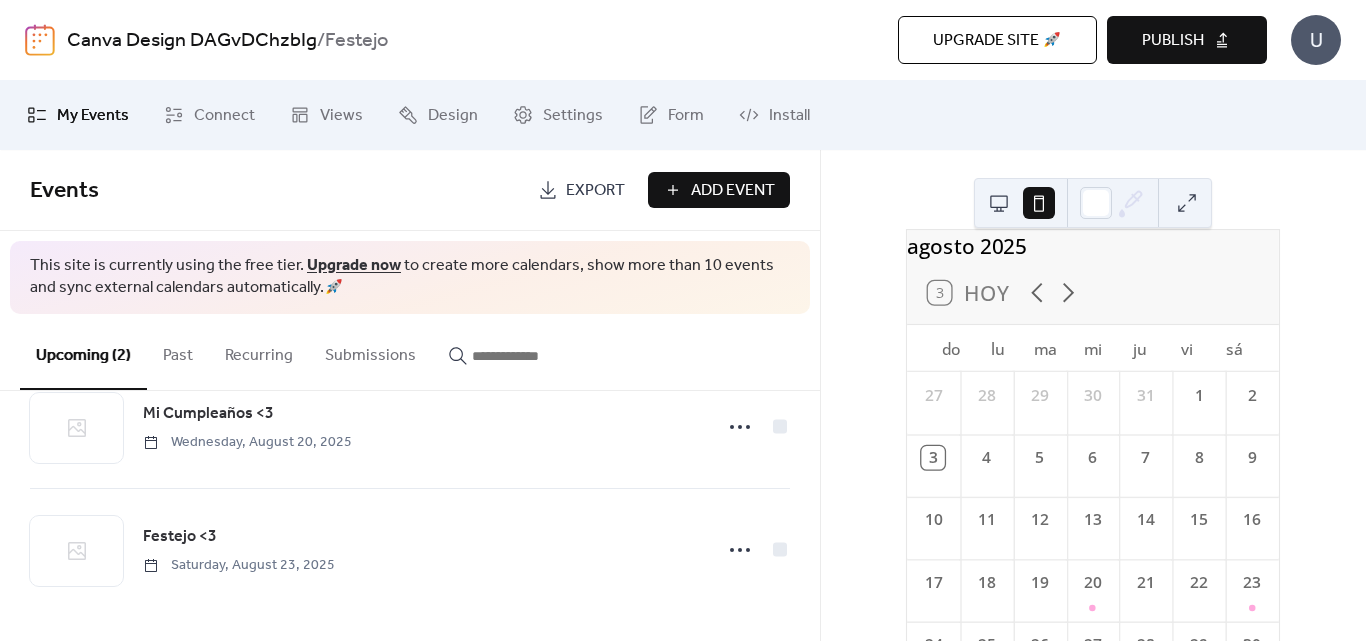 click at bounding box center (1187, 203) 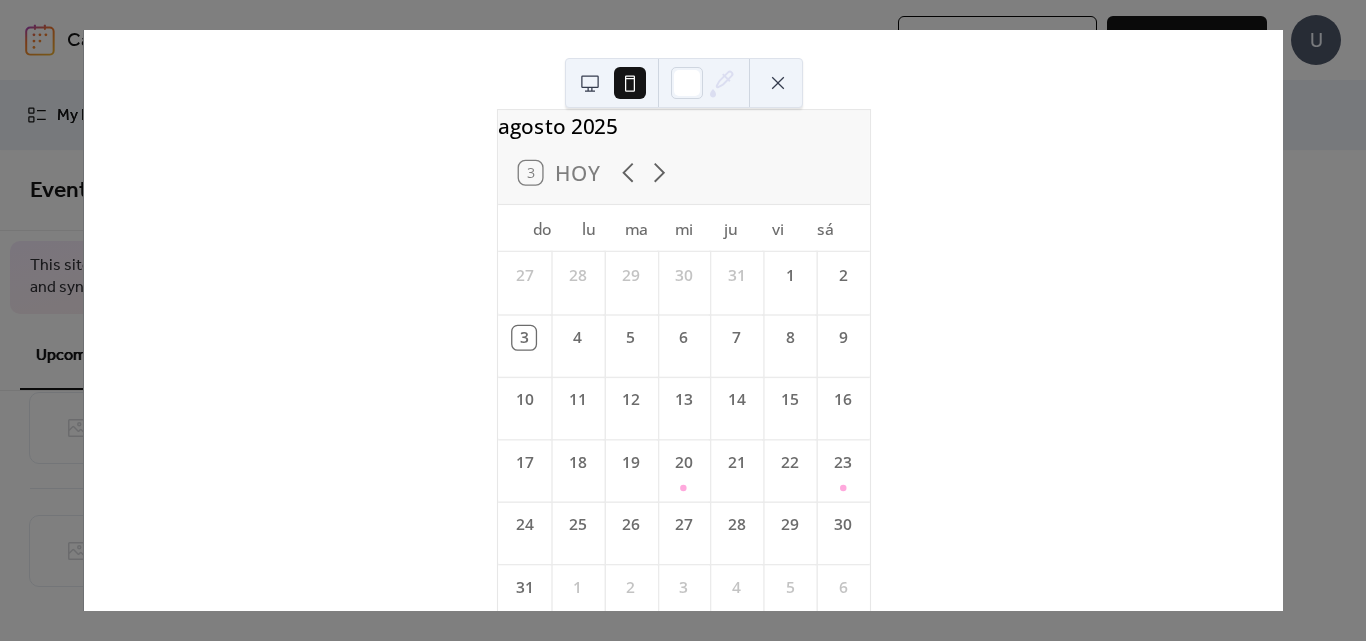 scroll, scrollTop: 127, scrollLeft: 0, axis: vertical 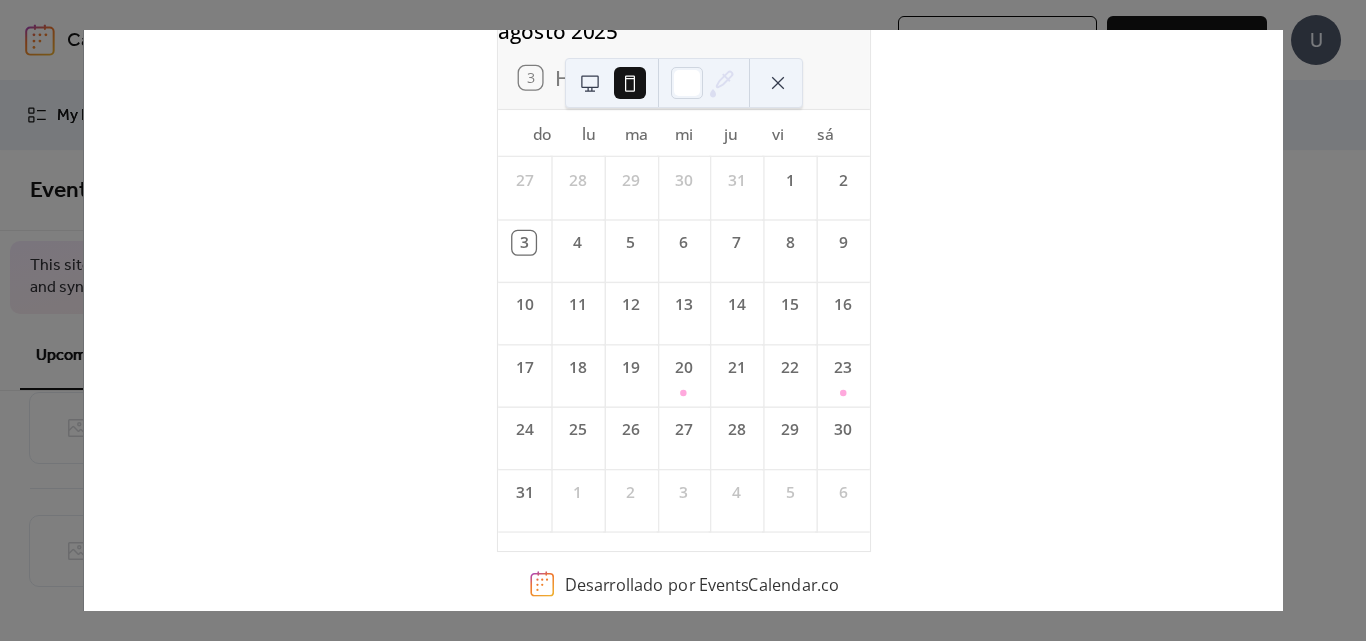 click on "agosto [YEAR] 3 Hoy do lu ma mi ju vi sá 27 28 29 30 31 1 2 3 4 5 6 7 8 9 10 11 12 13 14 15 16 17 18 19 20 21 22 23 24 25 26 27 28 29 30 31 1 2 3 4 5 6 Desarrollado por   EventsCalendar.co" at bounding box center [683, 320] 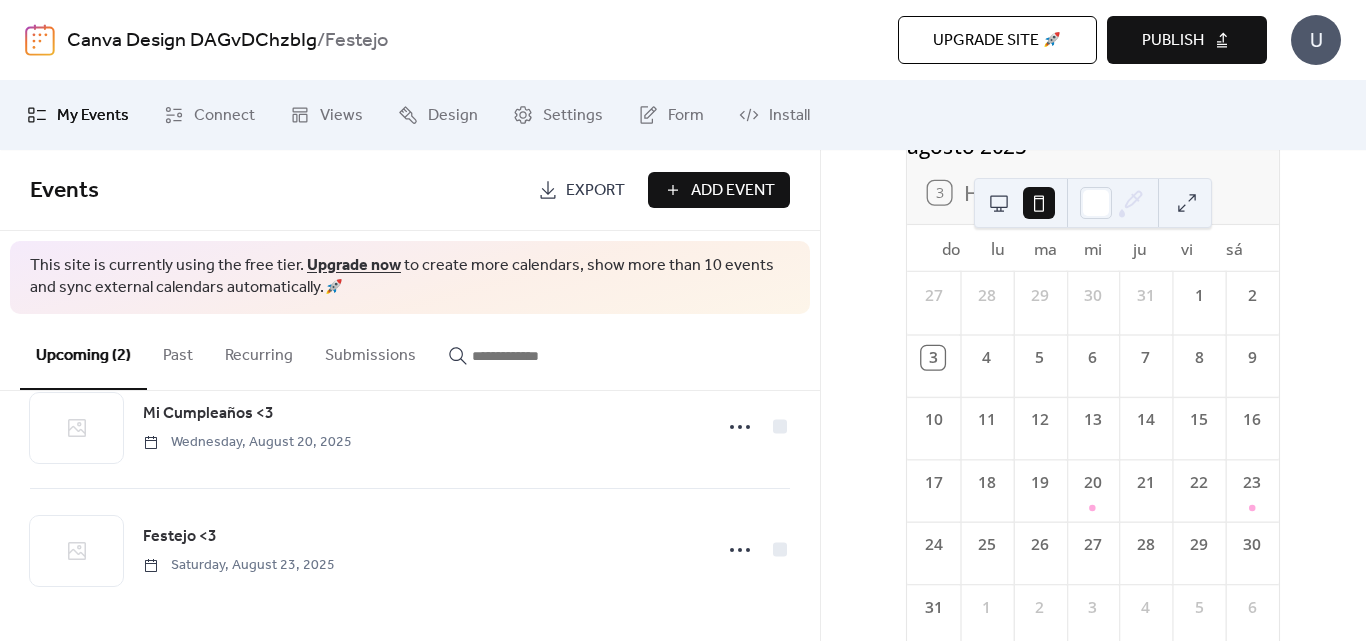 scroll, scrollTop: 227, scrollLeft: 0, axis: vertical 